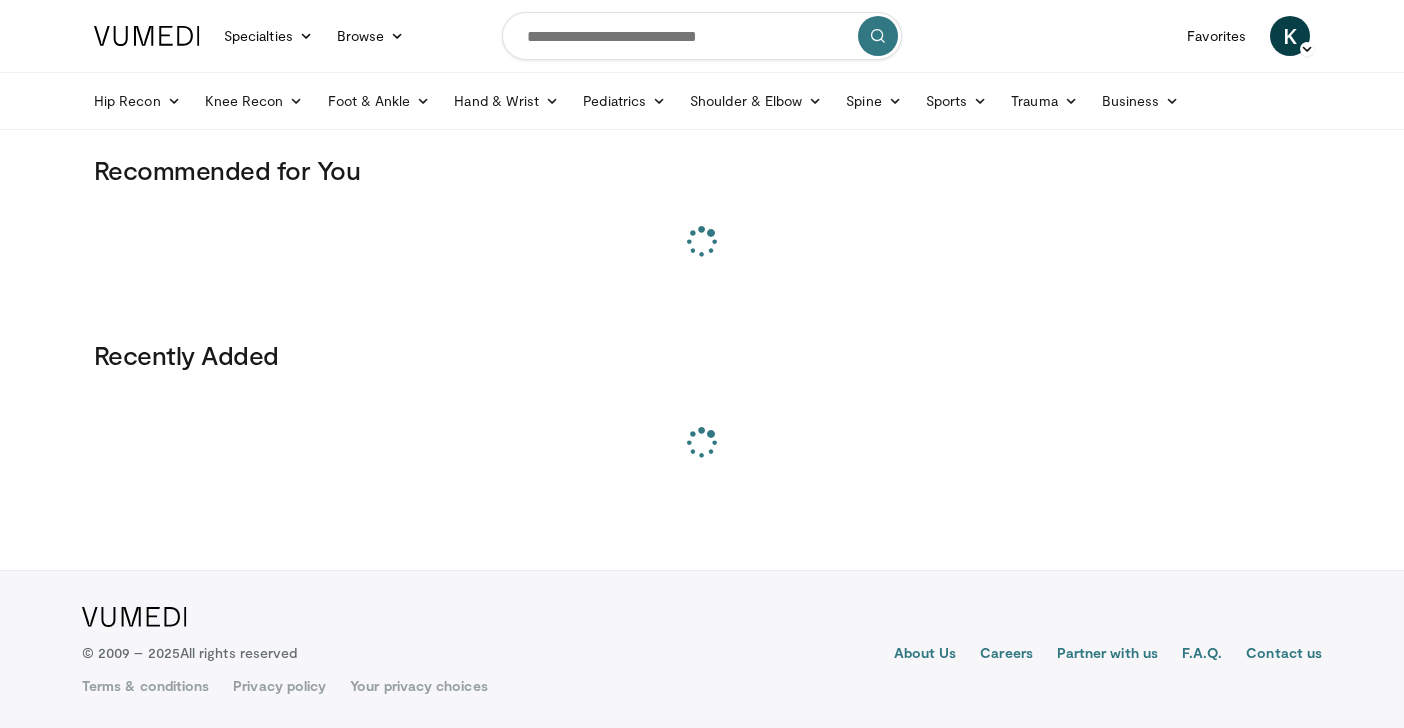 scroll, scrollTop: 0, scrollLeft: 0, axis: both 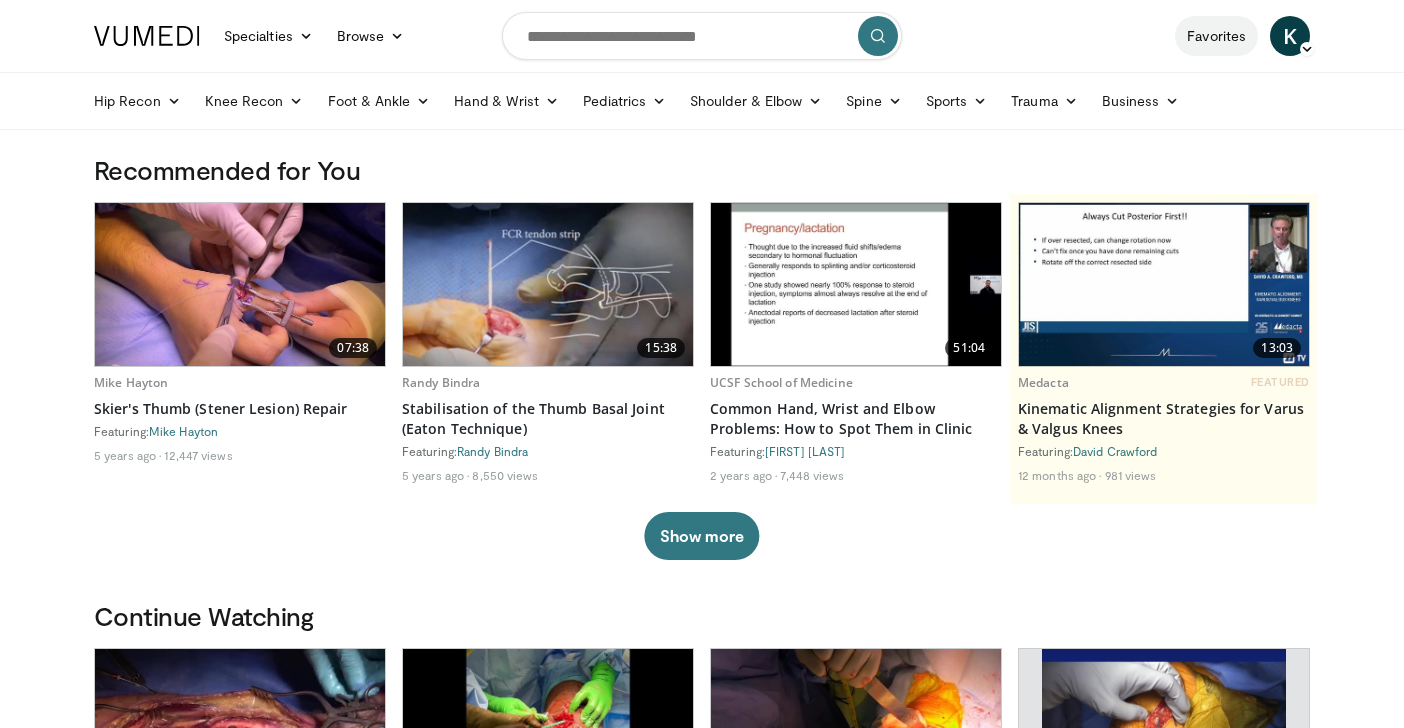 click on "Favorites" at bounding box center (1216, 36) 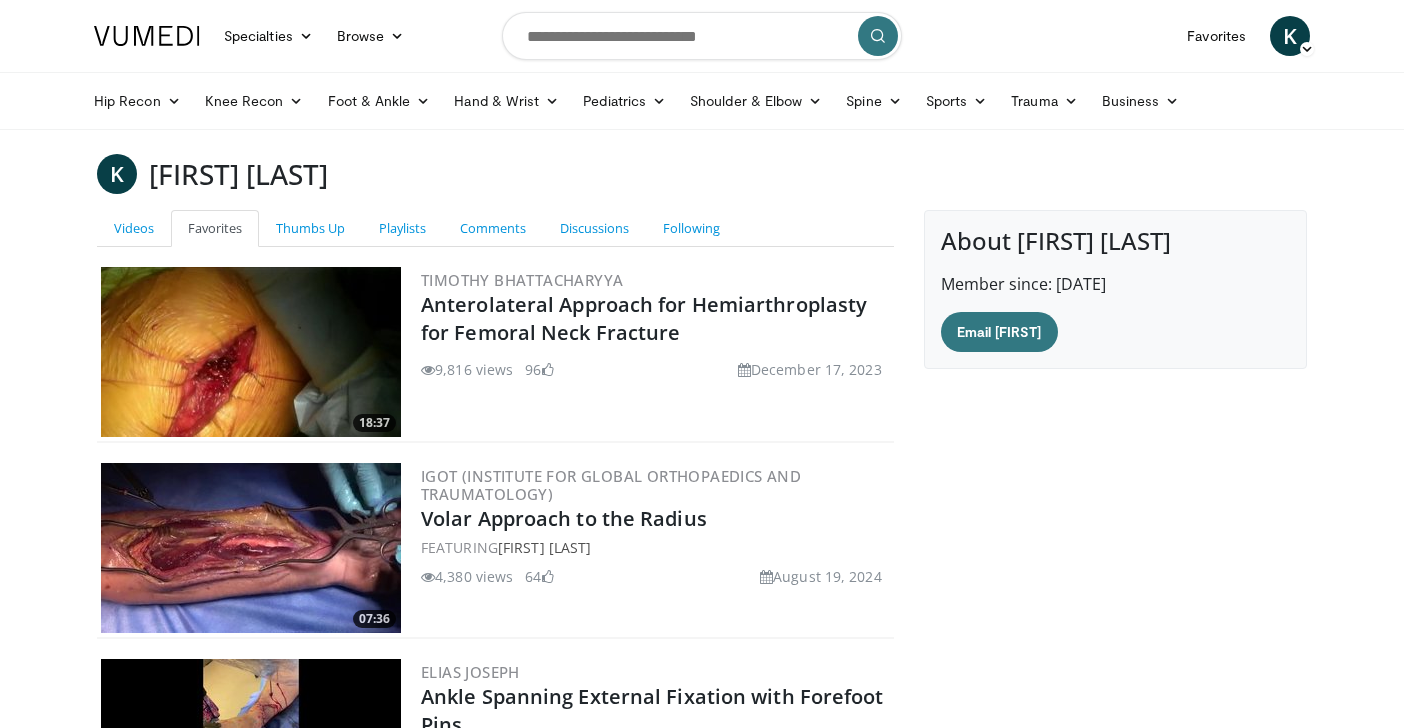 scroll, scrollTop: 263, scrollLeft: 0, axis: vertical 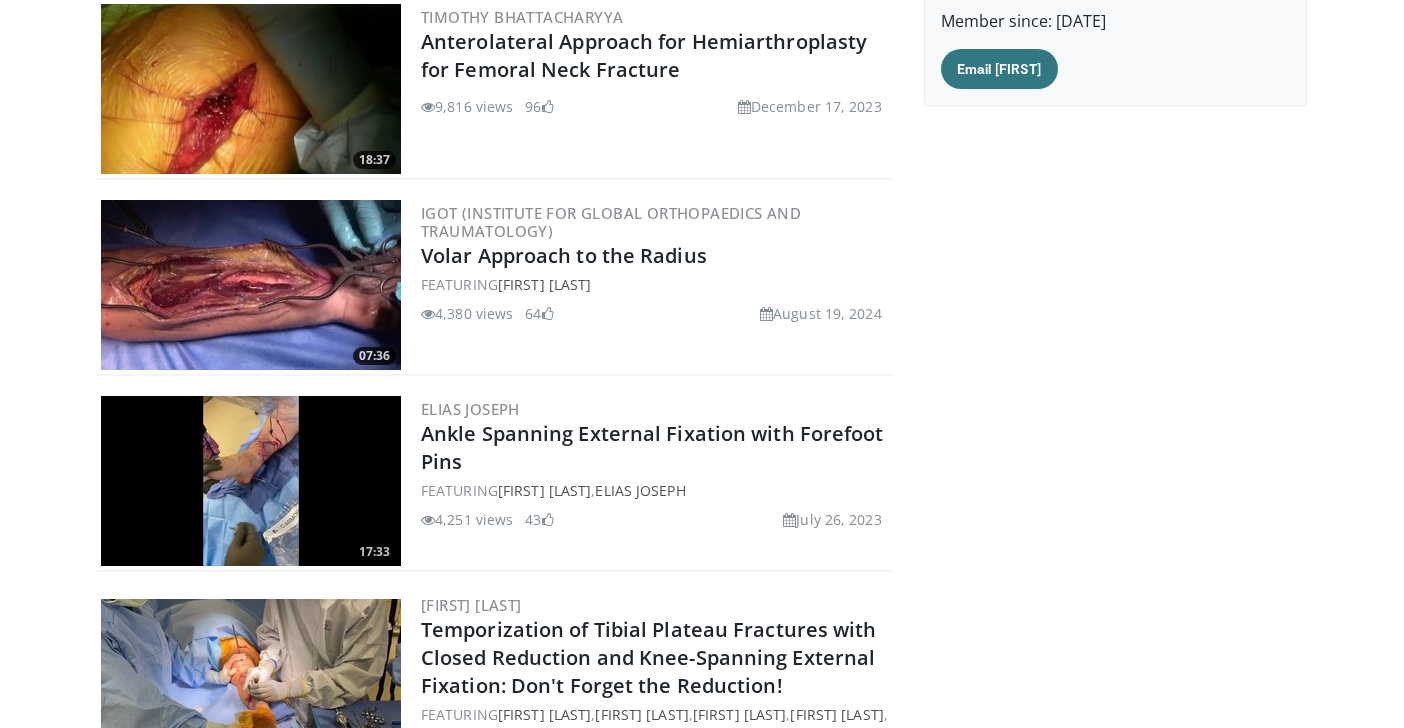 click at bounding box center [251, 285] 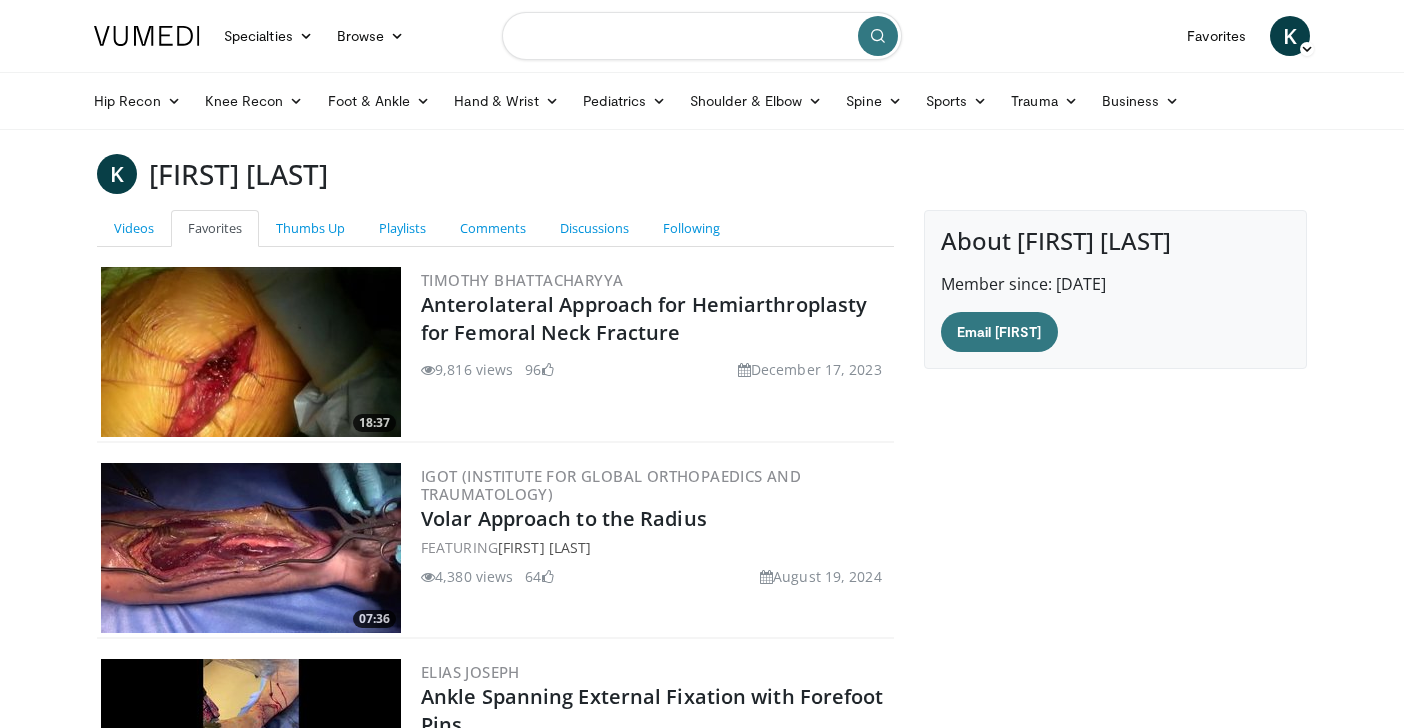 click at bounding box center (702, 36) 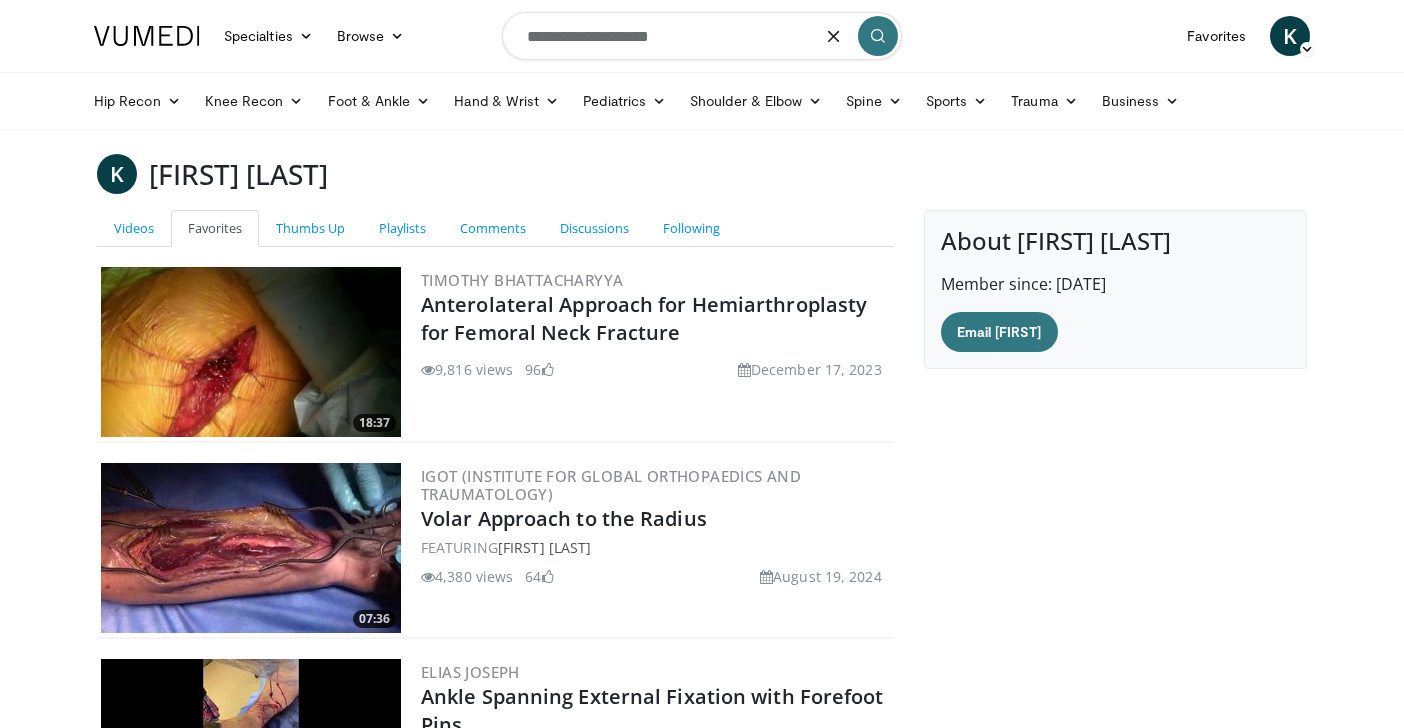 type on "**********" 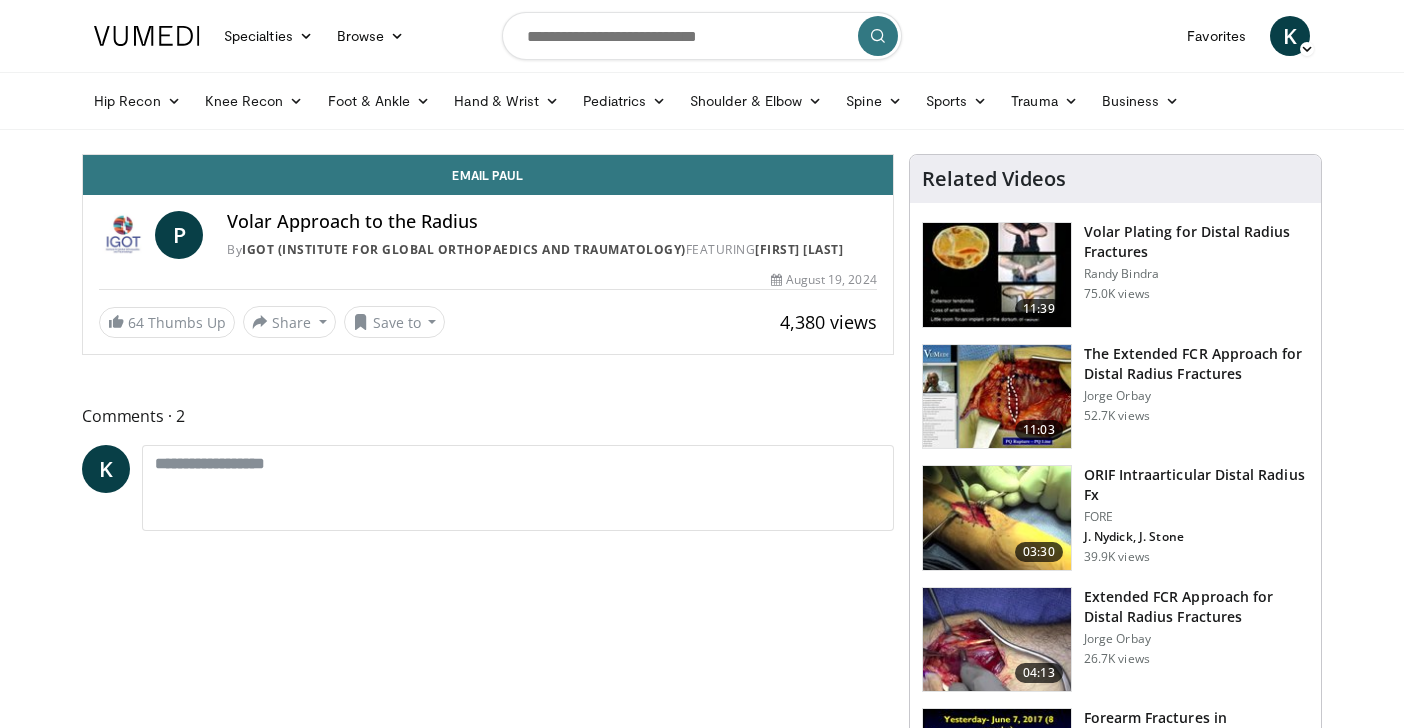 scroll, scrollTop: 0, scrollLeft: 0, axis: both 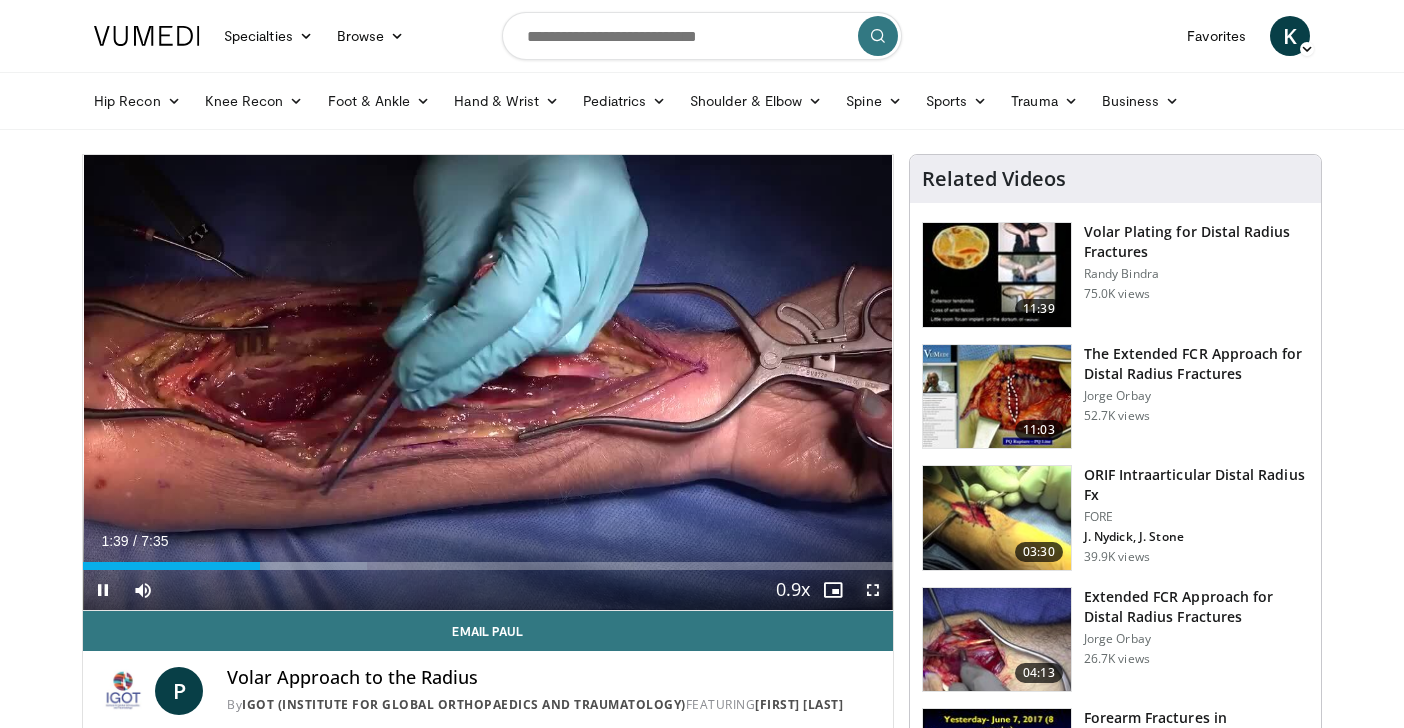 click at bounding box center (873, 590) 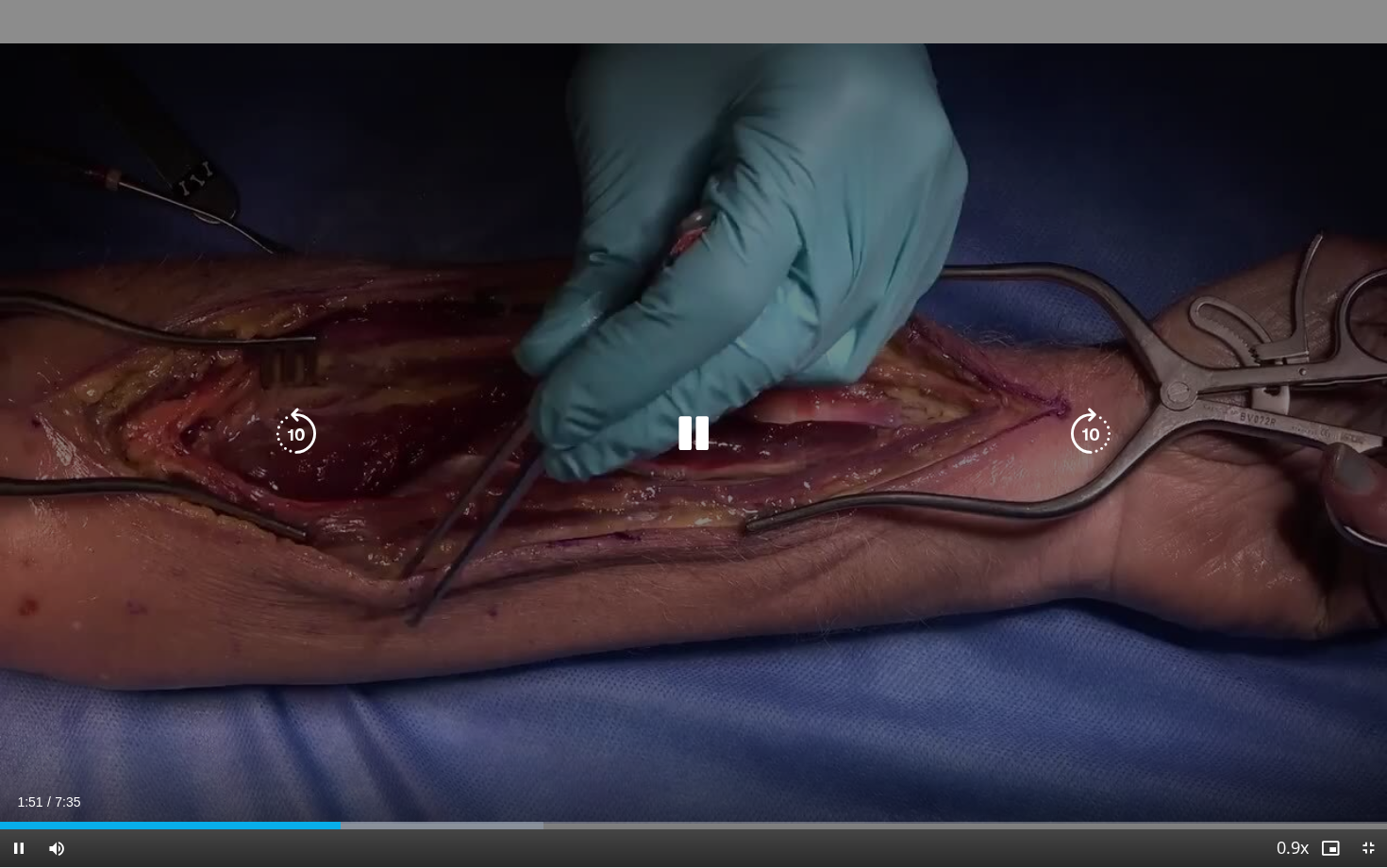 click at bounding box center [296, 434] 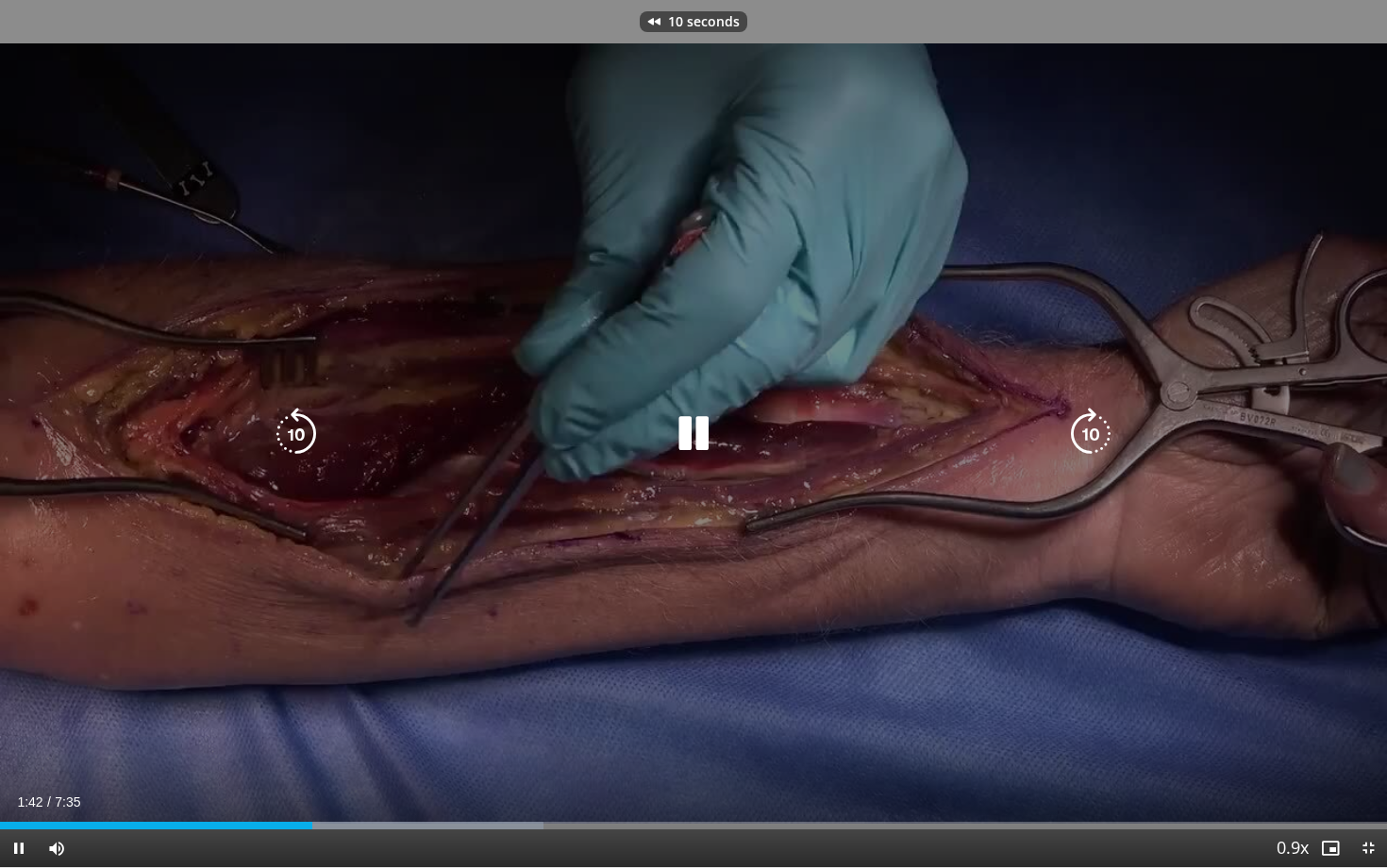 click at bounding box center [296, 434] 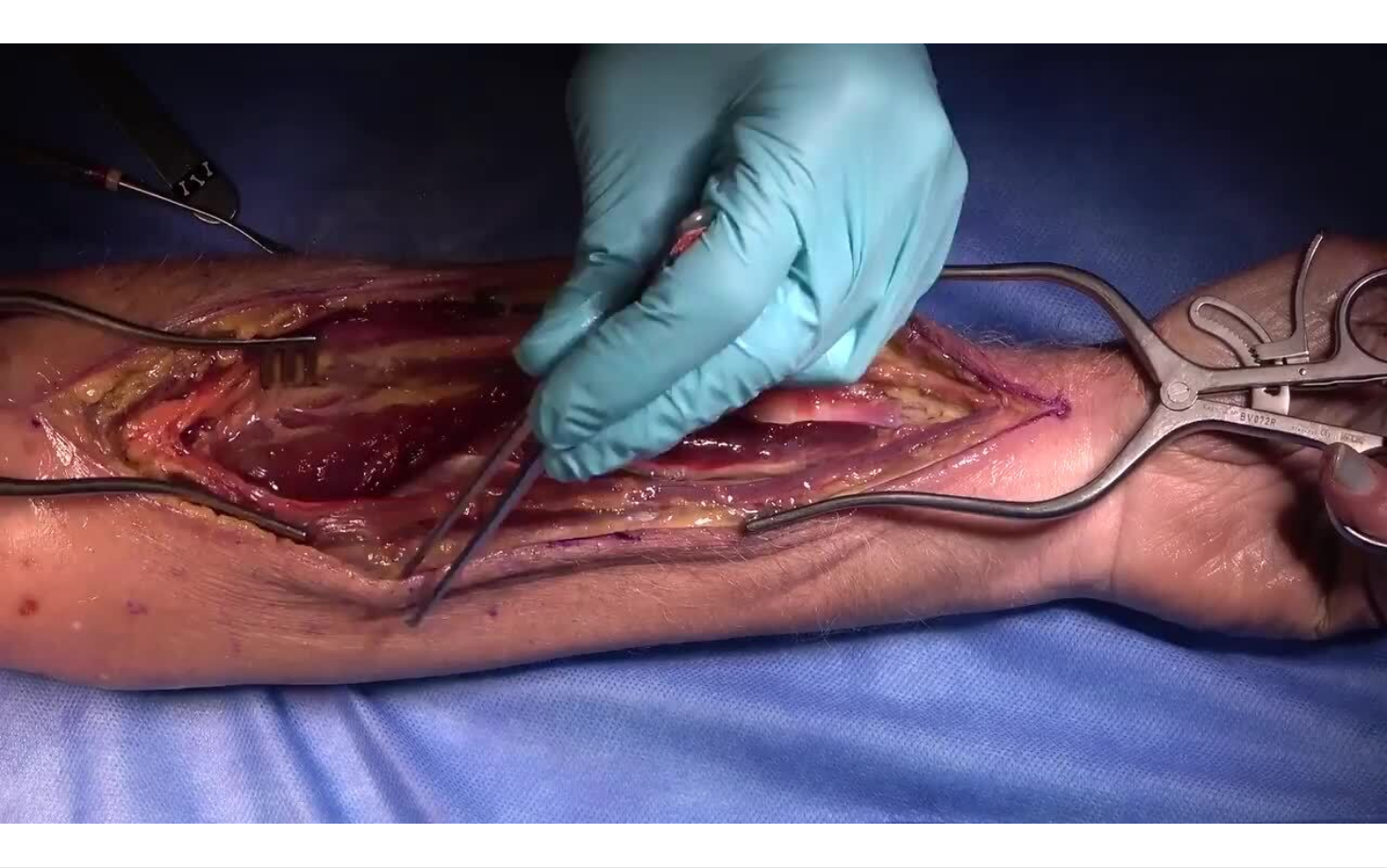 type 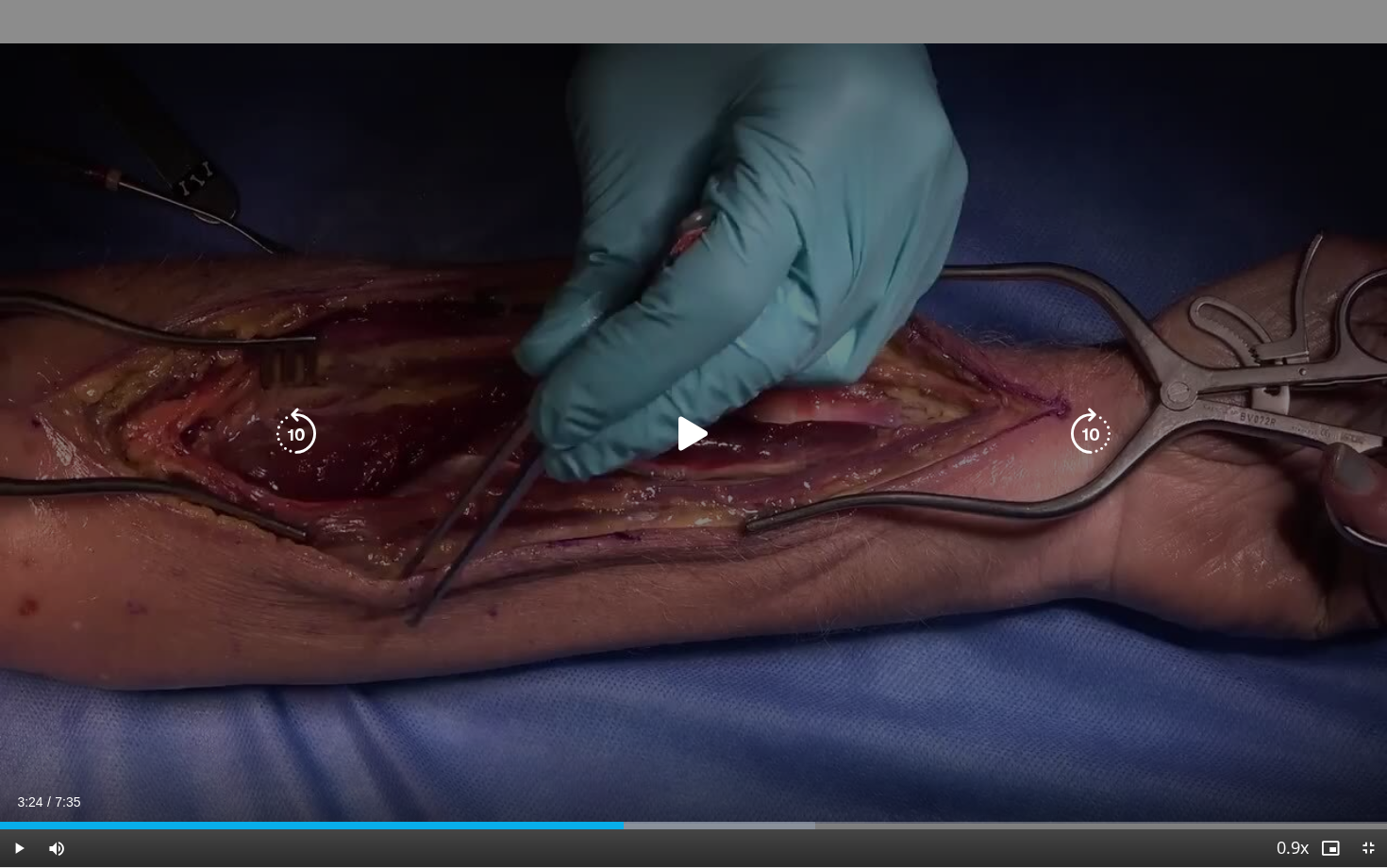 click at bounding box center [694, 434] 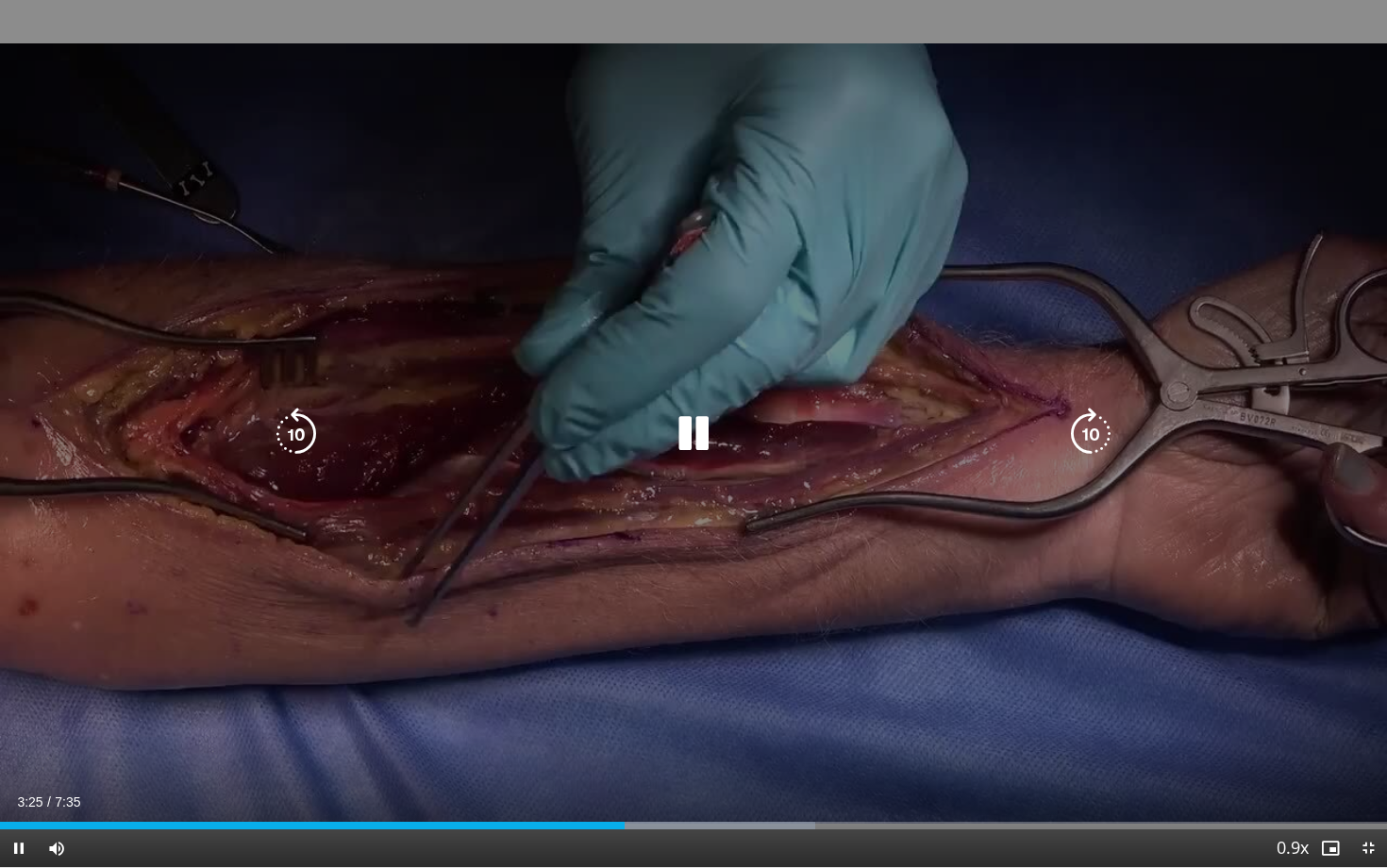 click at bounding box center [694, 434] 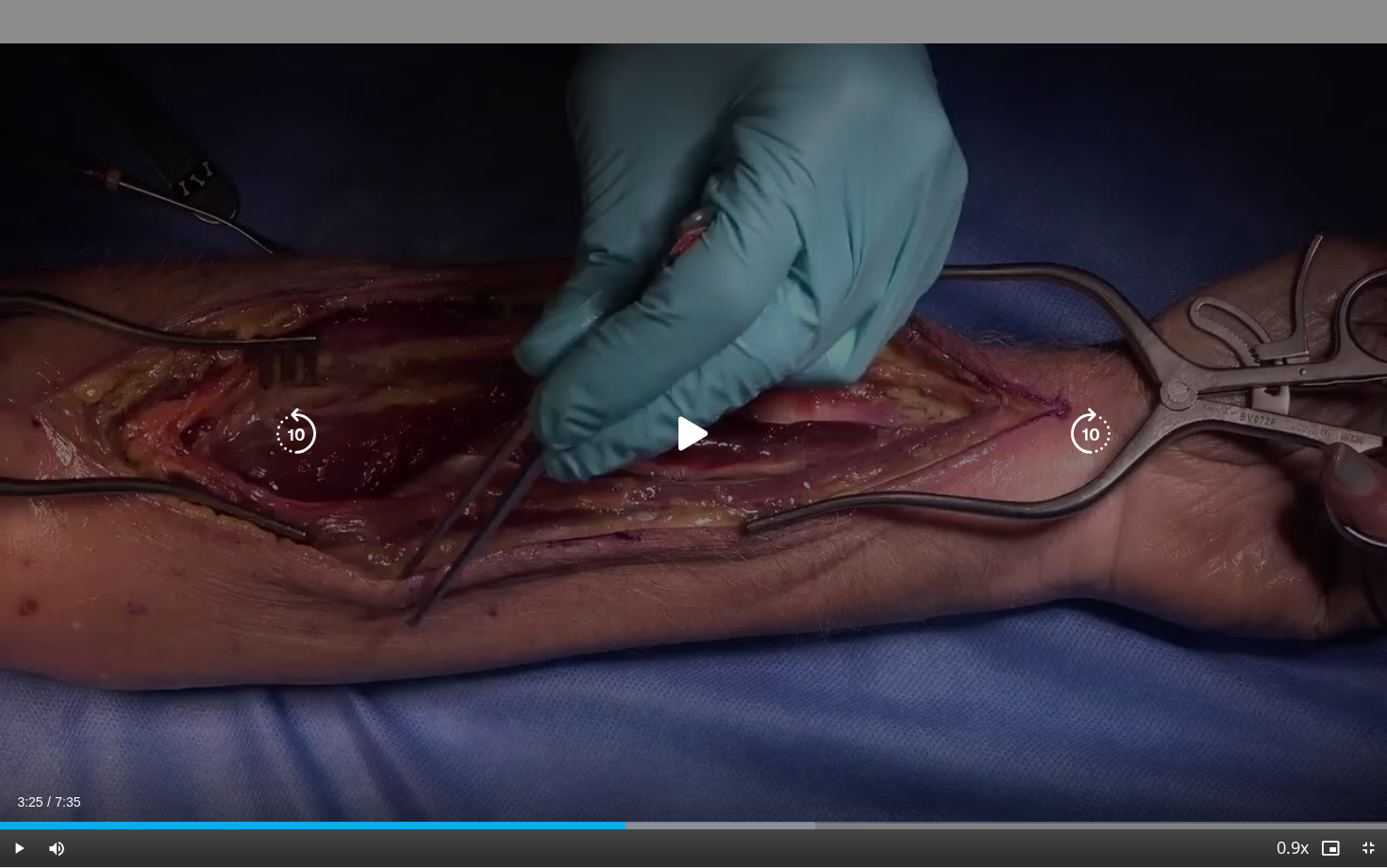 click at bounding box center [694, 434] 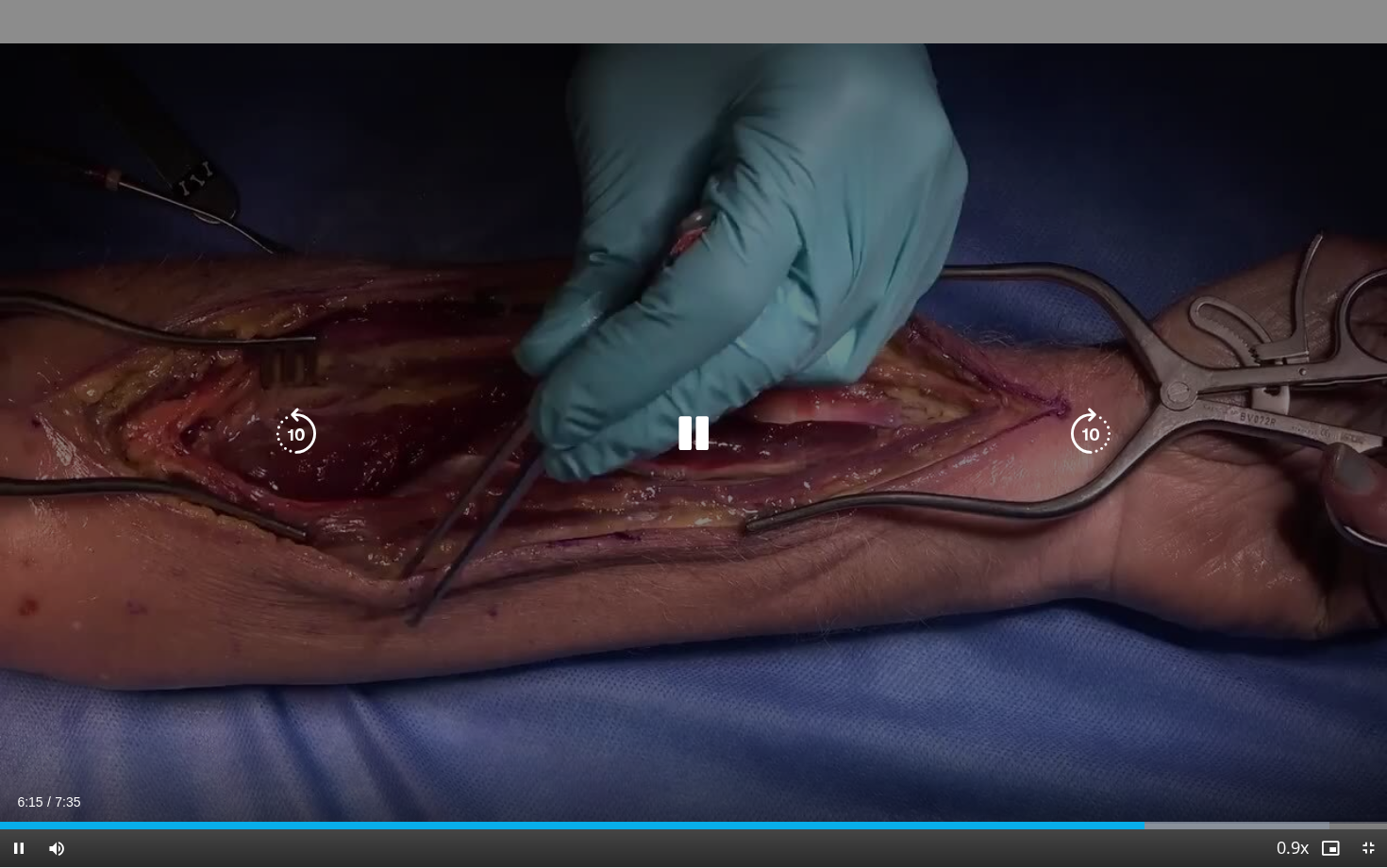 click at bounding box center (1091, 434) 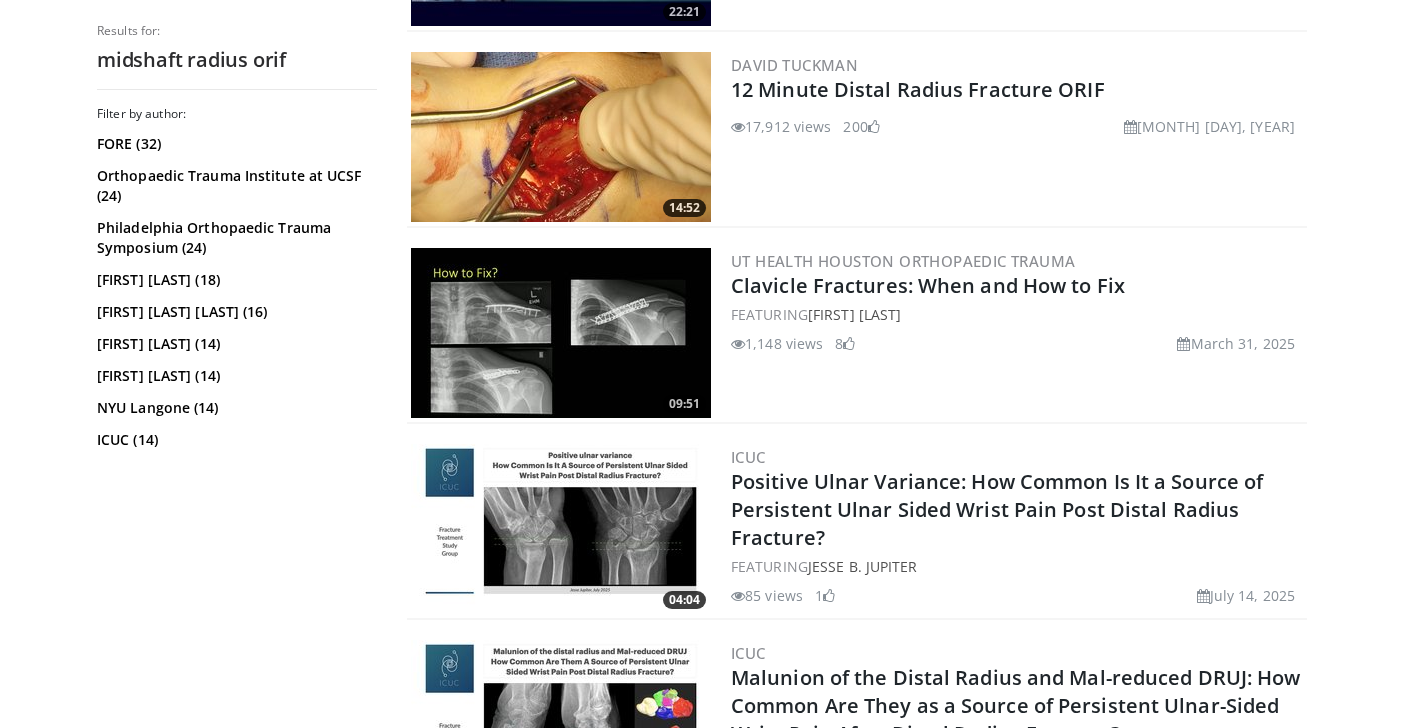 scroll, scrollTop: 0, scrollLeft: 0, axis: both 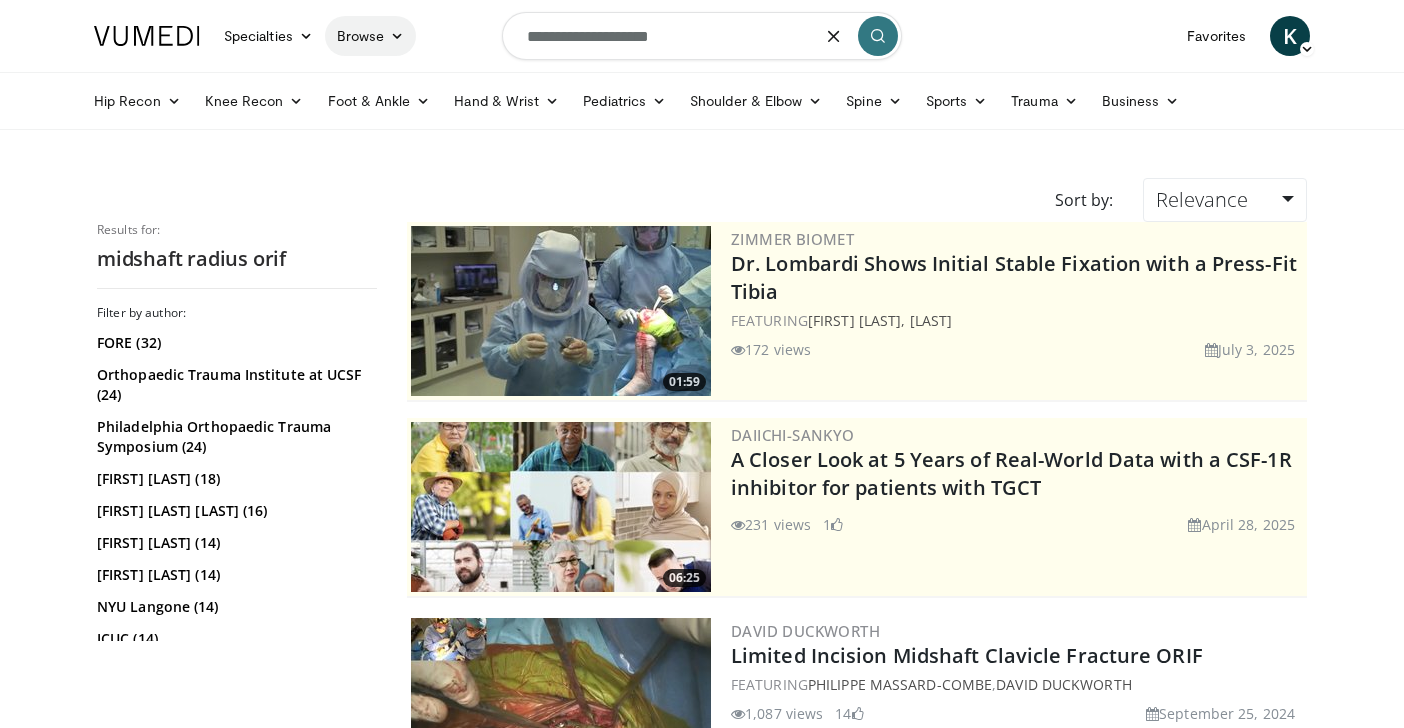 drag, startPoint x: 689, startPoint y: 40, endPoint x: 349, endPoint y: 44, distance: 340.02353 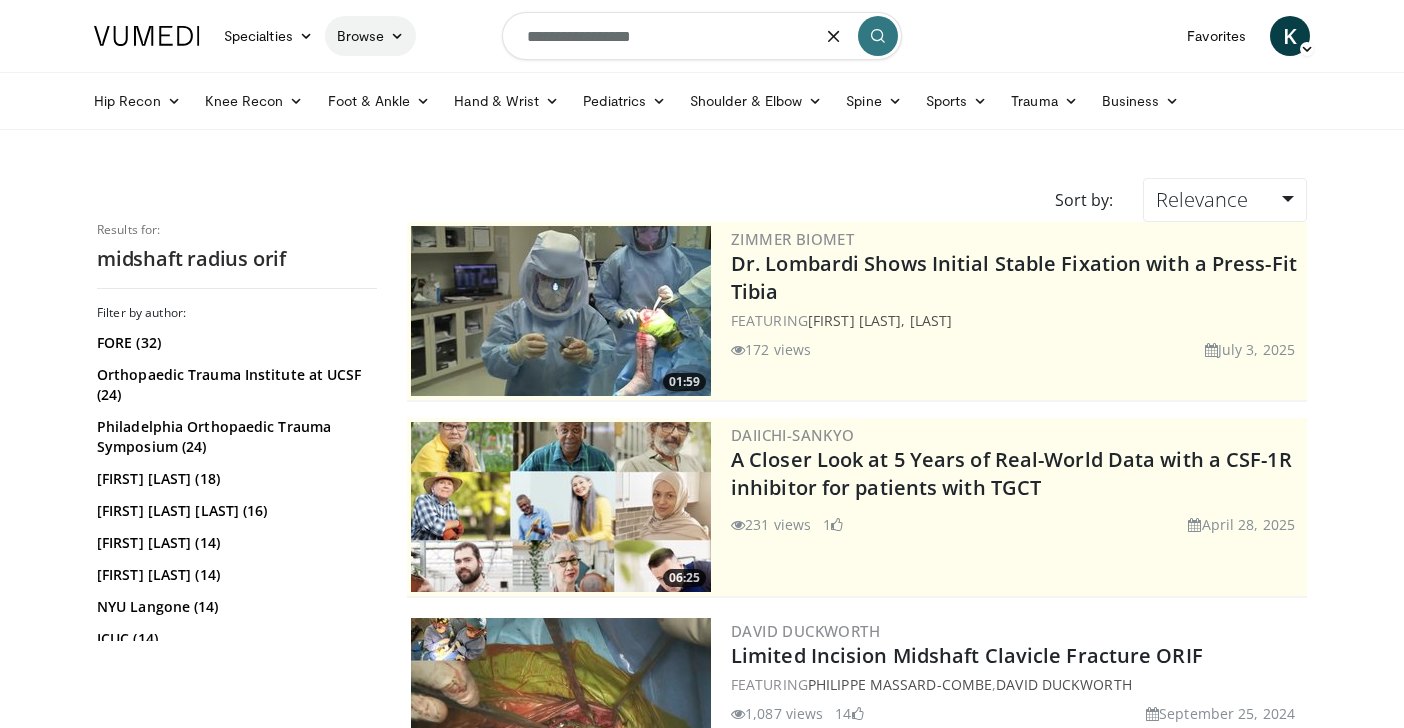 type on "**********" 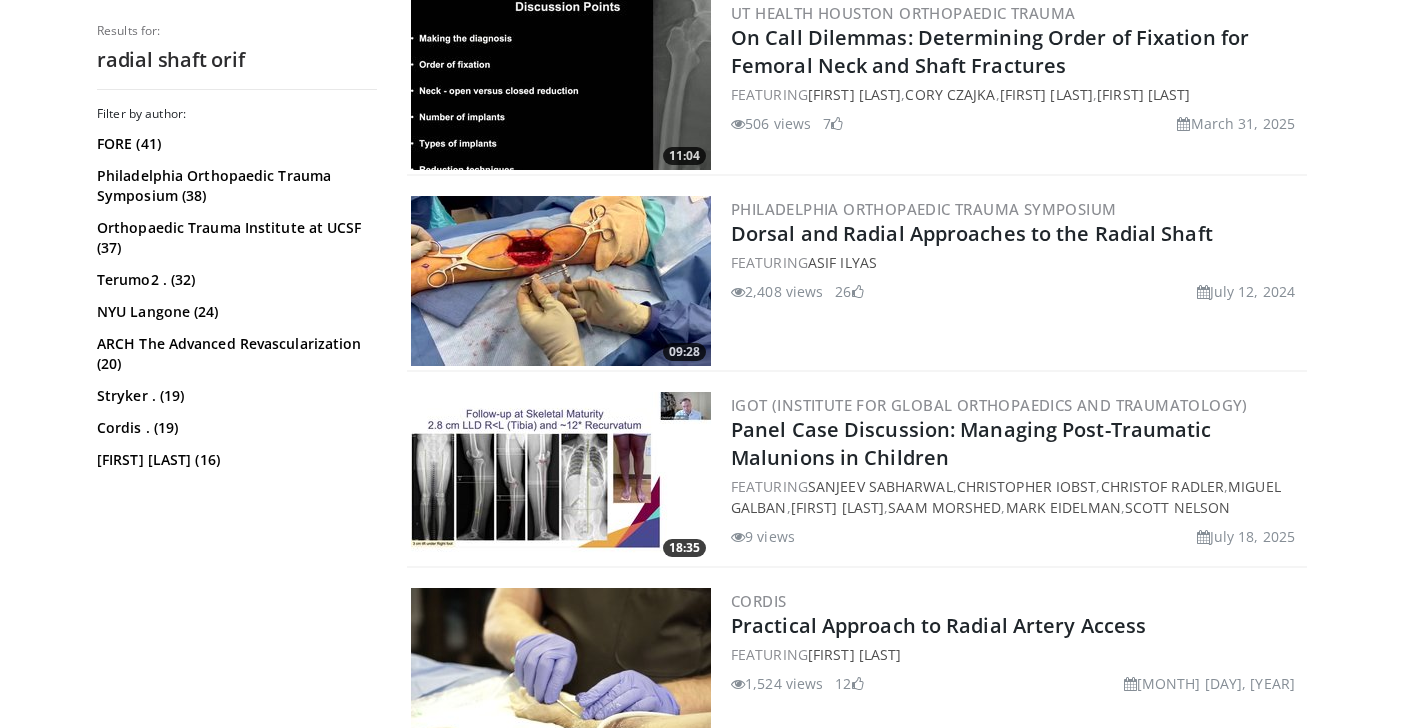 scroll, scrollTop: 4343, scrollLeft: 0, axis: vertical 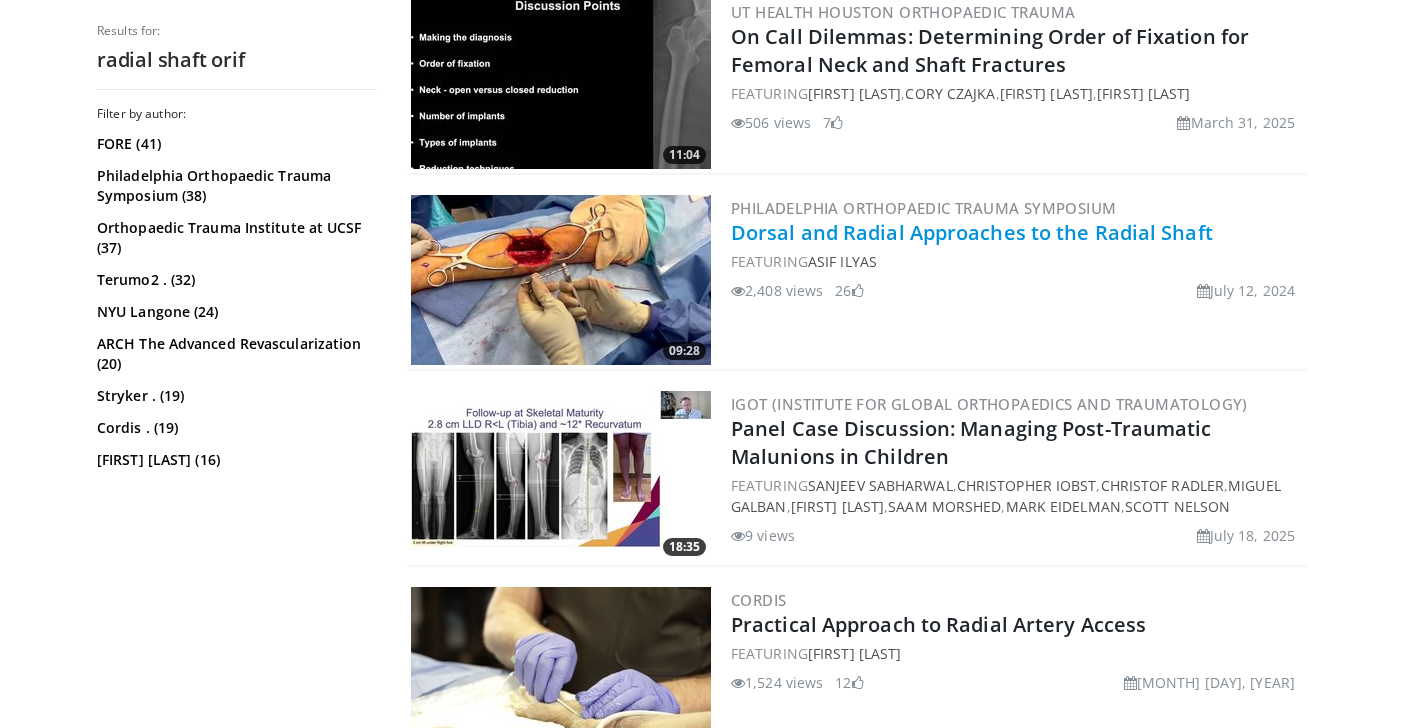 click on "Dorsal and Radial Approaches to the Radial Shaft" at bounding box center [972, 232] 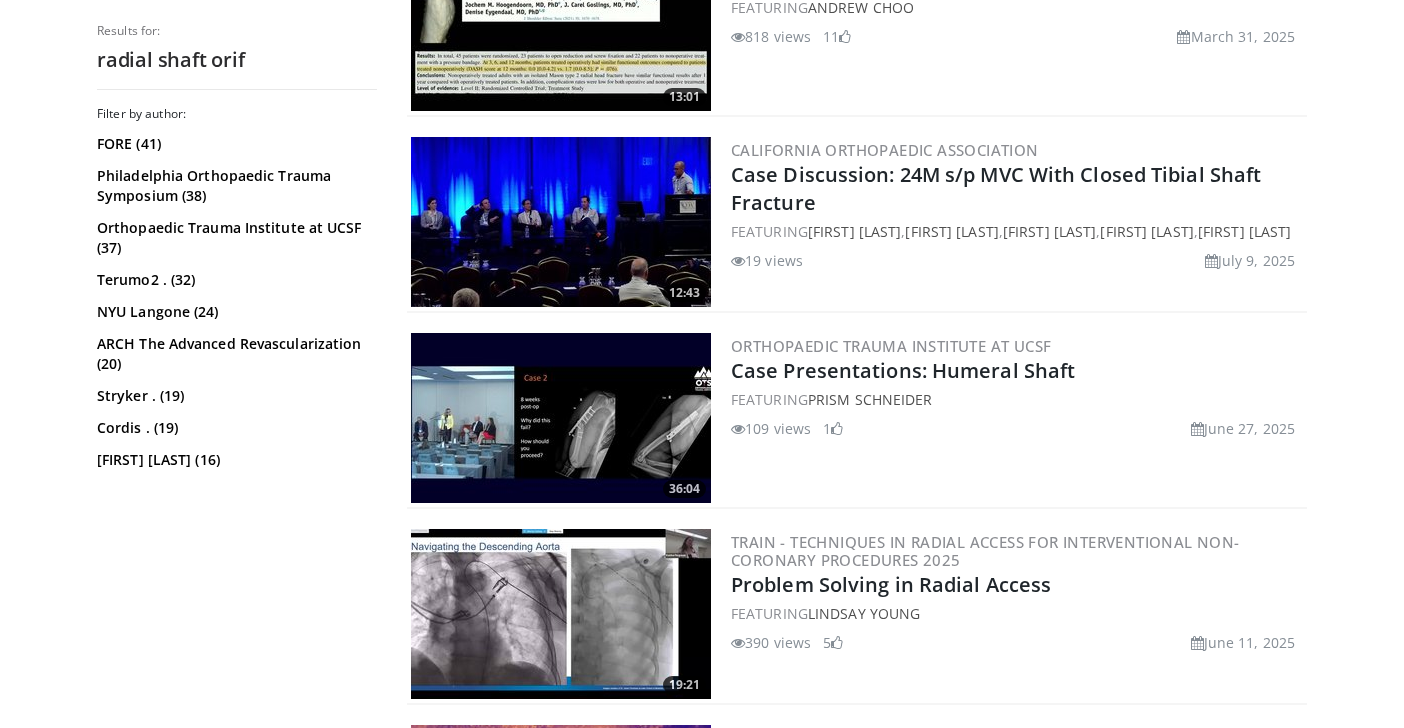 scroll, scrollTop: 0, scrollLeft: 0, axis: both 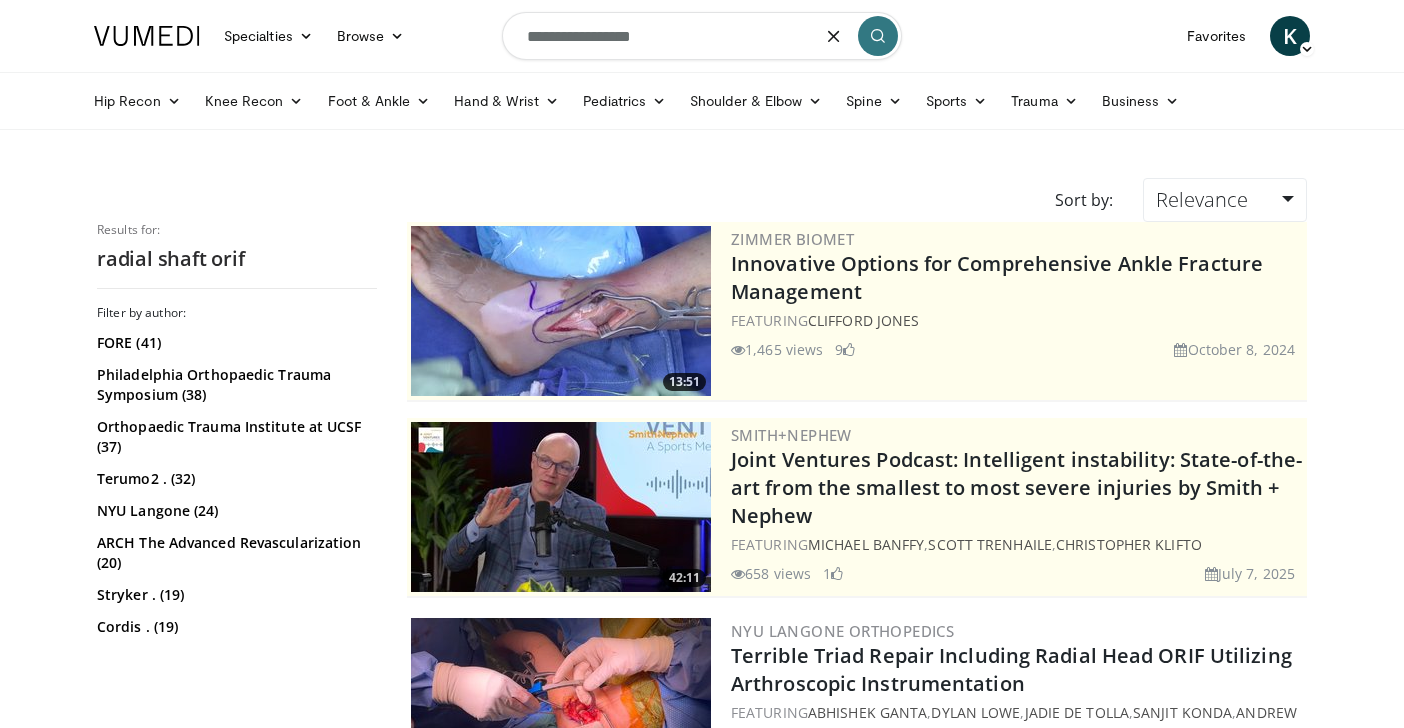 click on "**********" at bounding box center (702, 36) 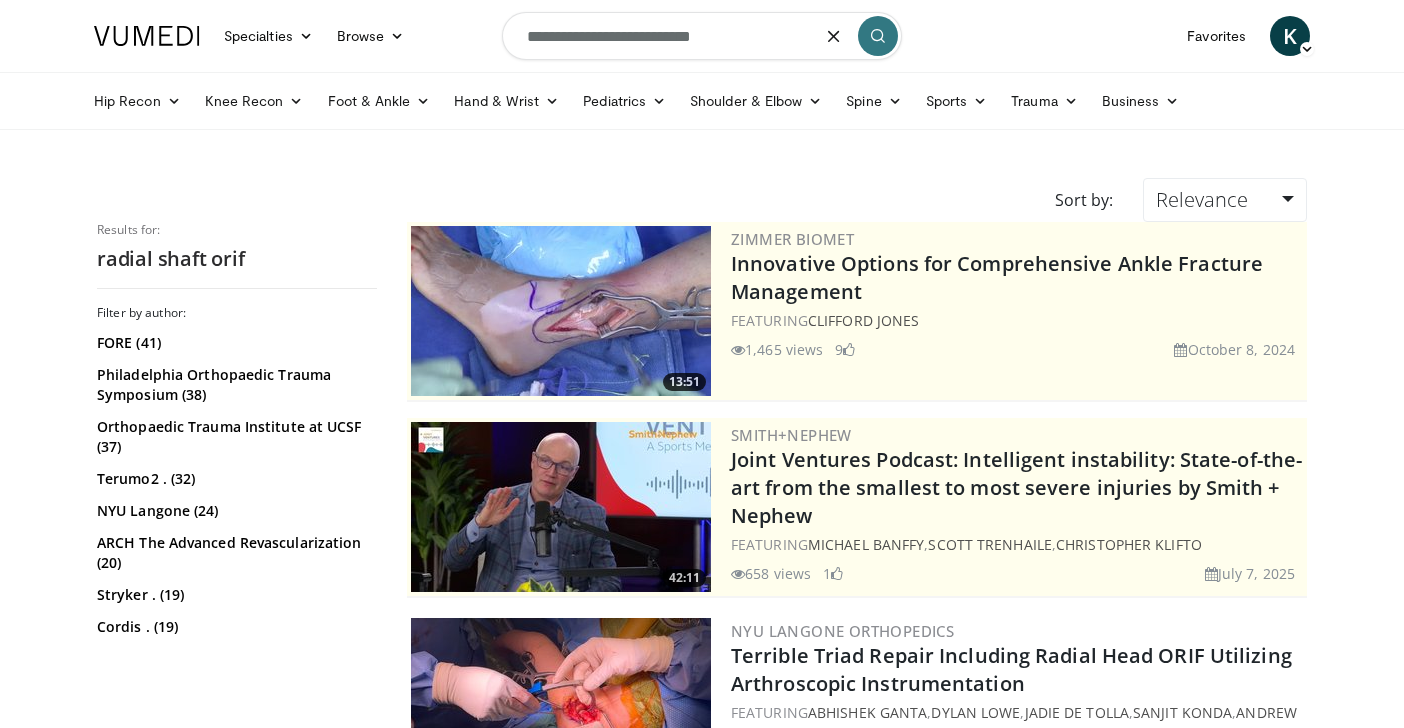 type on "**********" 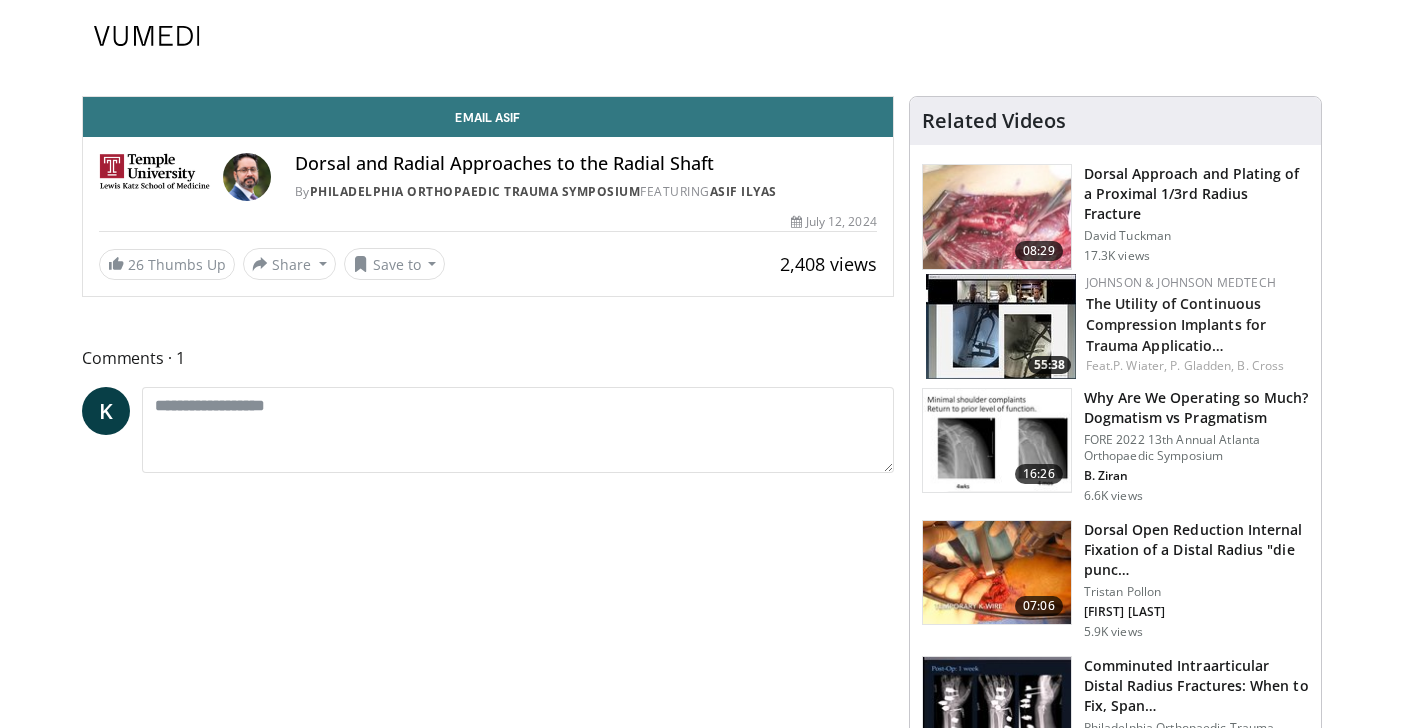scroll, scrollTop: 0, scrollLeft: 0, axis: both 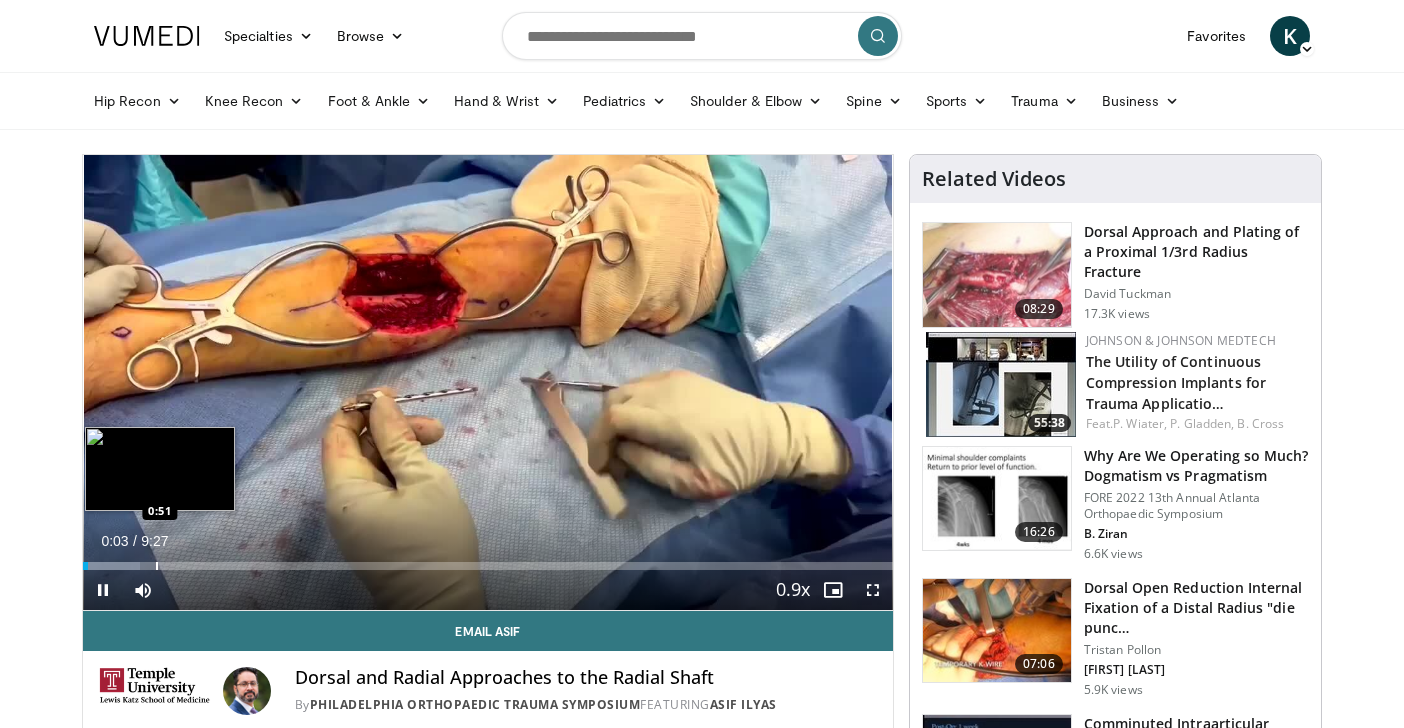 click at bounding box center (157, 566) 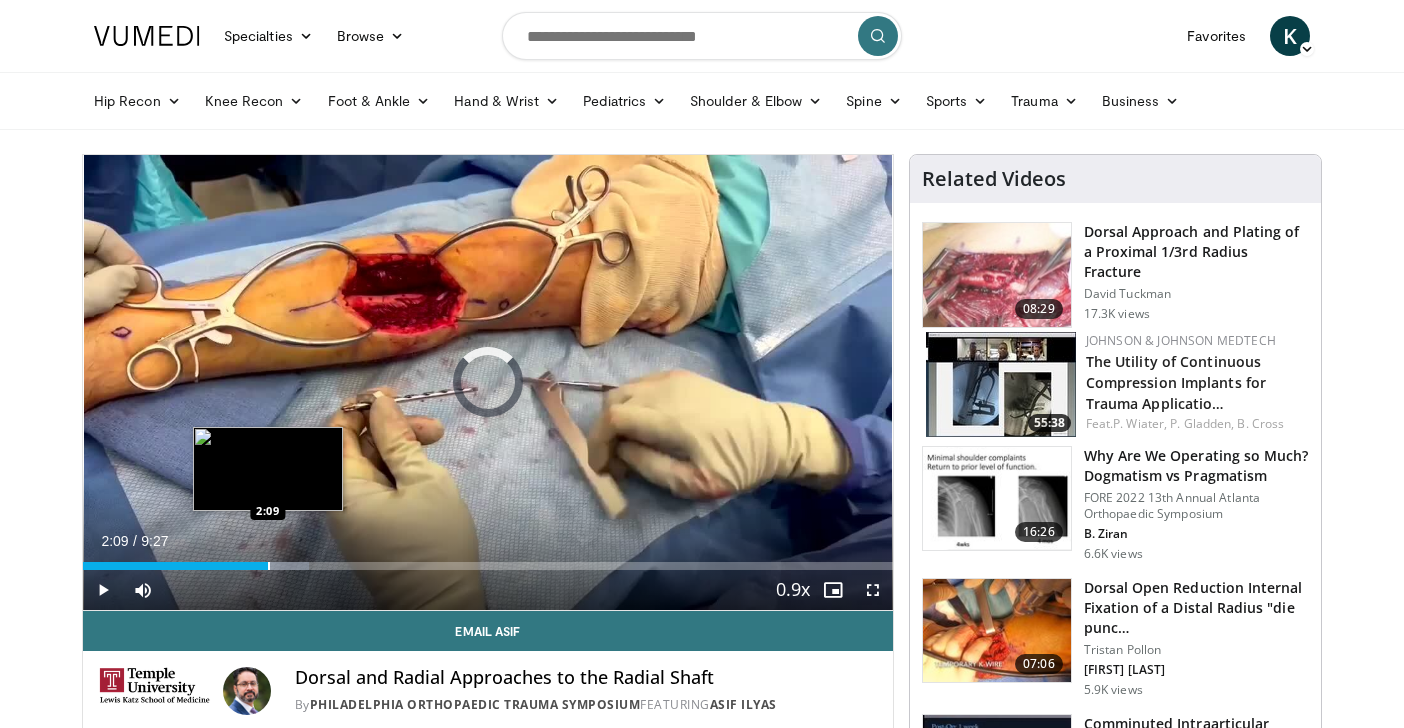 click at bounding box center (269, 566) 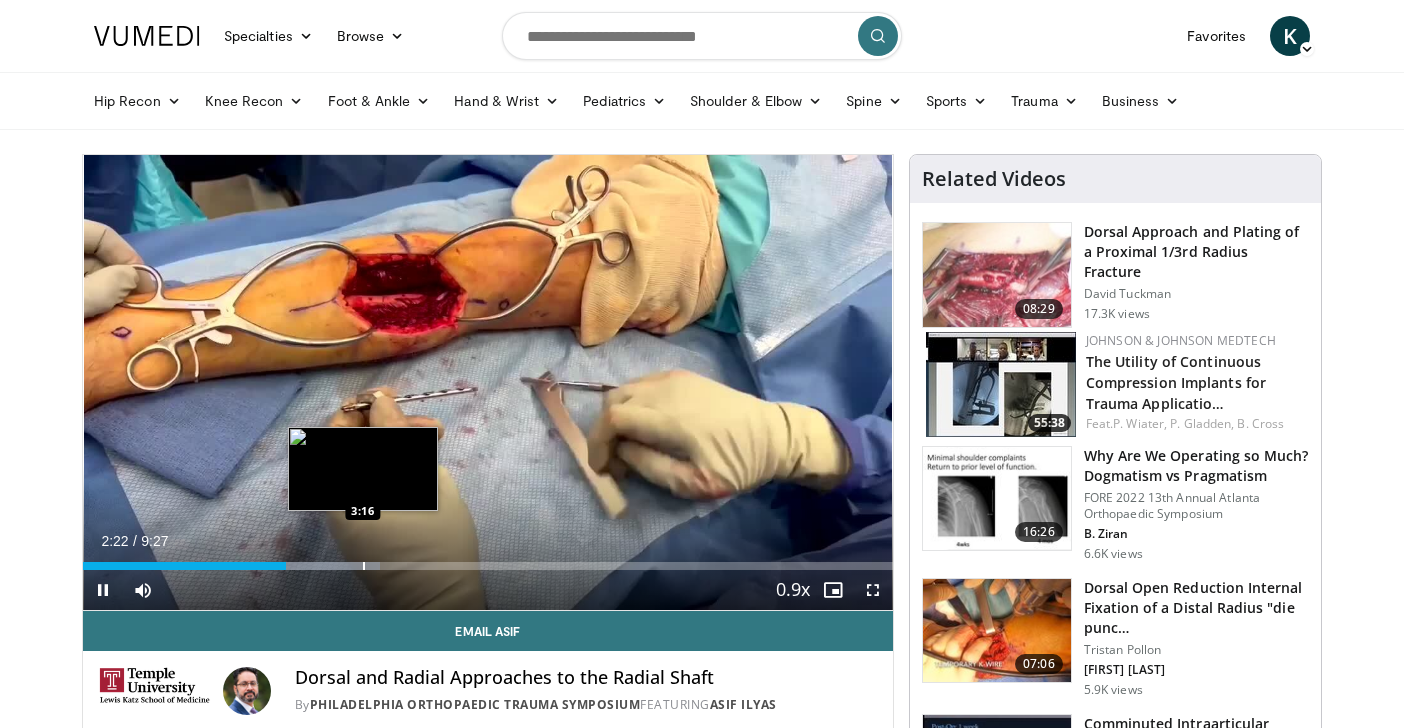 click at bounding box center [364, 566] 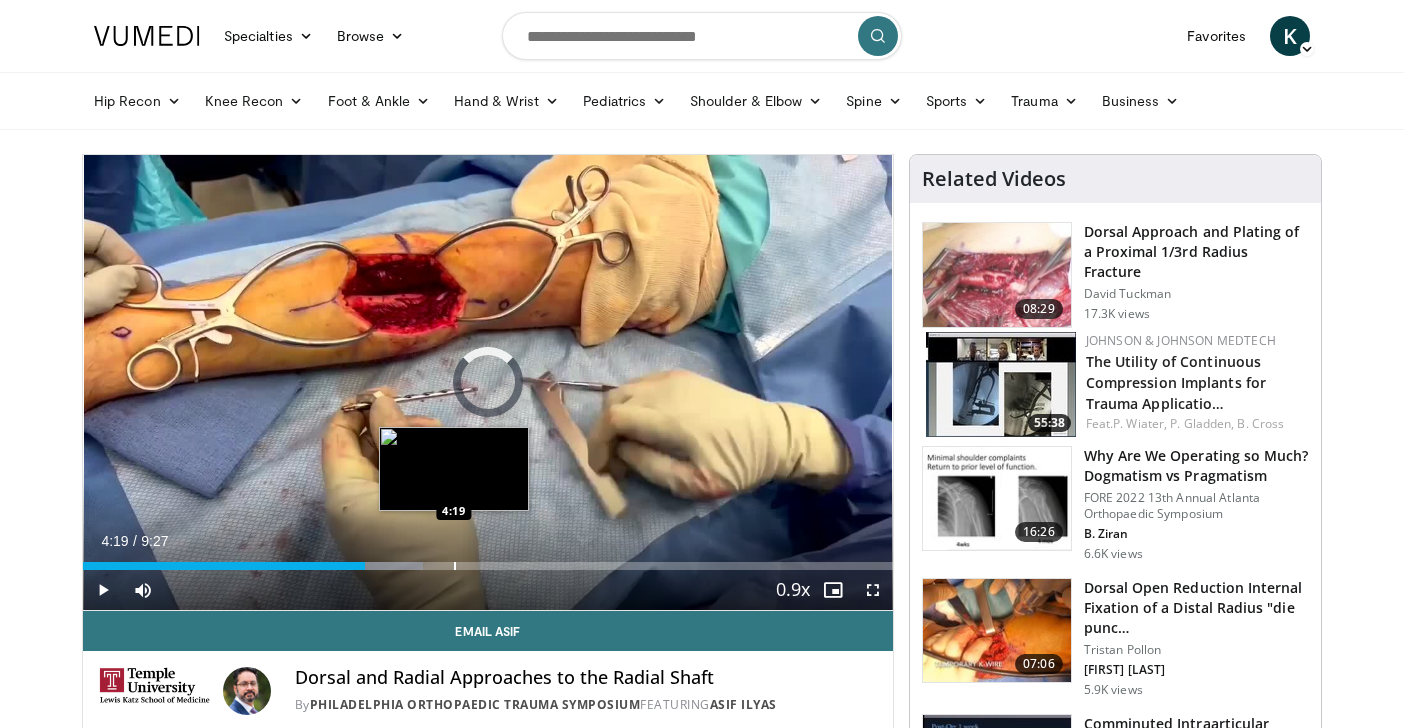 click at bounding box center (455, 566) 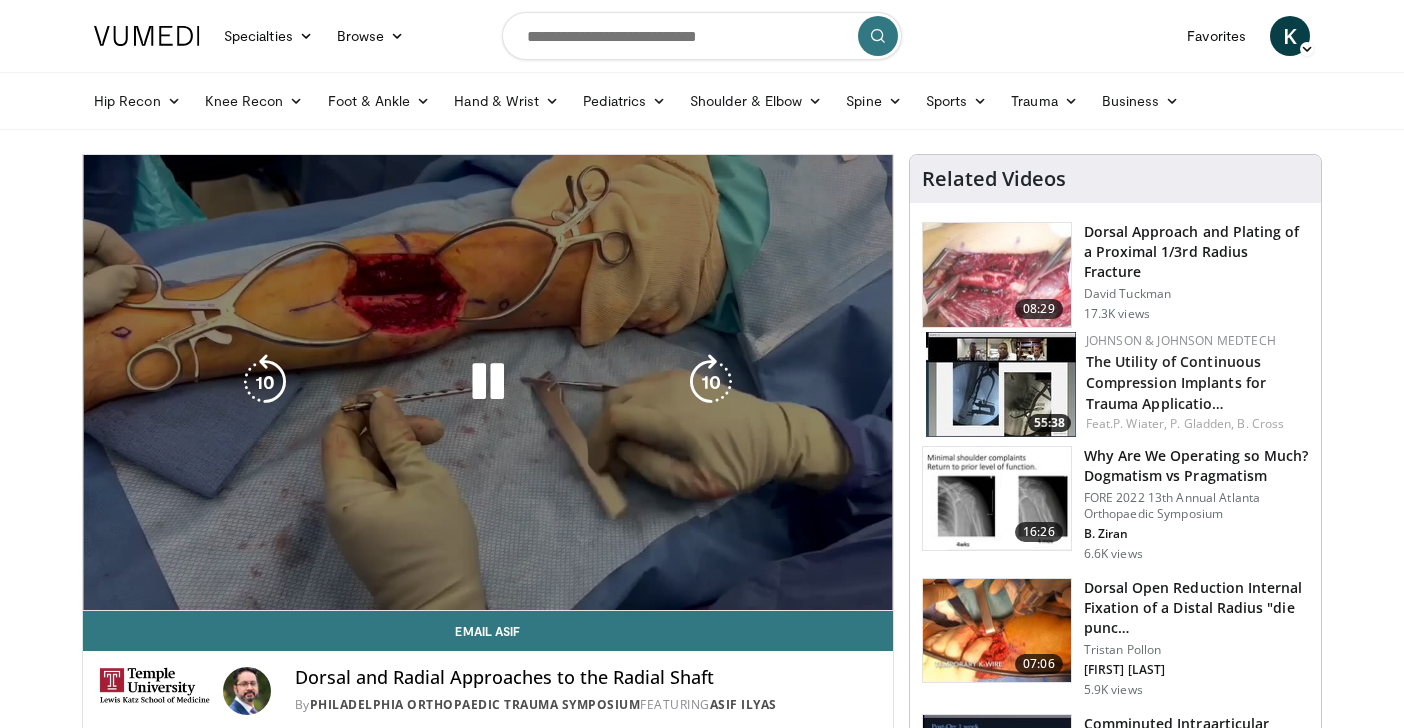 click on "**********" at bounding box center [488, 383] 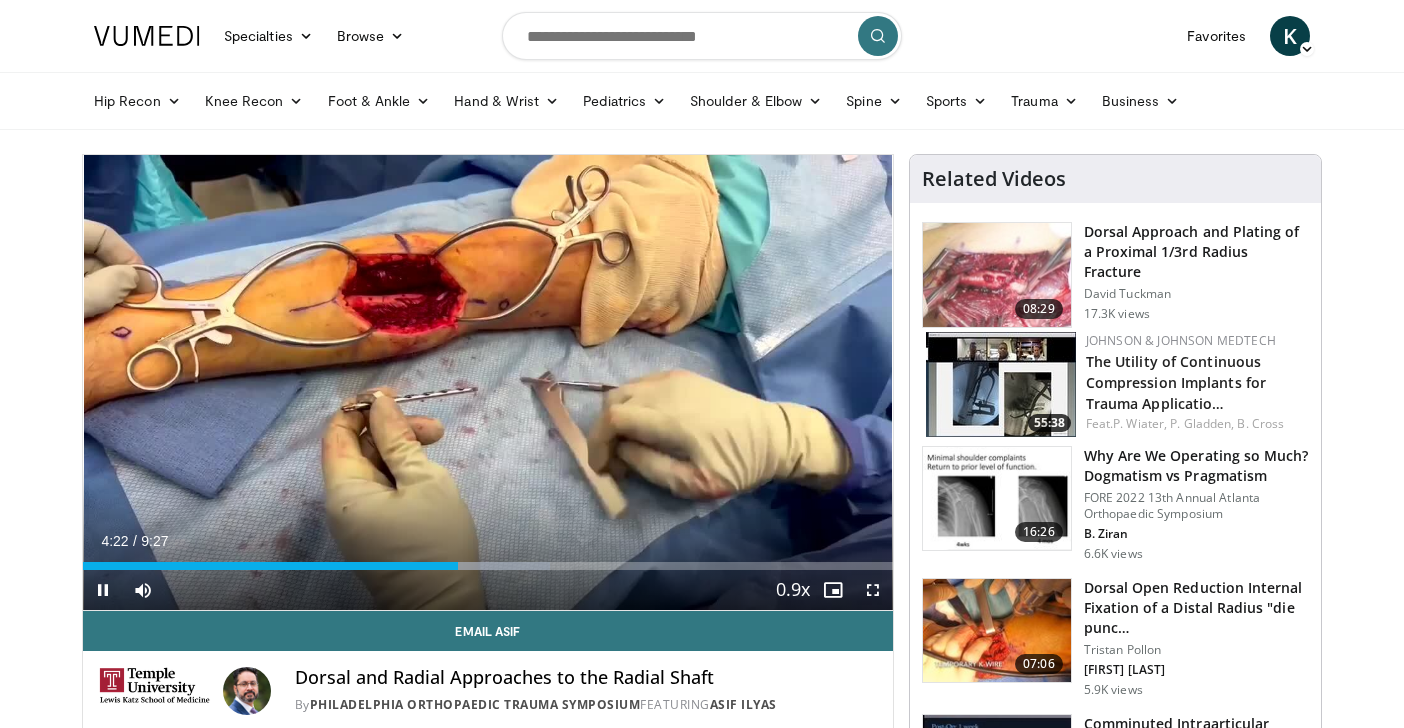 click on "Current Time  4:22 / Duration  9:27 Pause Skip Backward Skip Forward Mute 100% Loaded :  57.70% 4:22 4:53 Stream Type  LIVE Seek to live, currently behind live LIVE   0.9x Playback Rate 0.5x 0.75x 1x 1.25x 1.5x 1.75x 2x Chapters Chapters Descriptions descriptions off , selected Captions captions settings , opens captions settings dialog captions off , selected Audio Track en (Main) , selected Fullscreen Enable picture-in-picture mode" at bounding box center (488, 590) 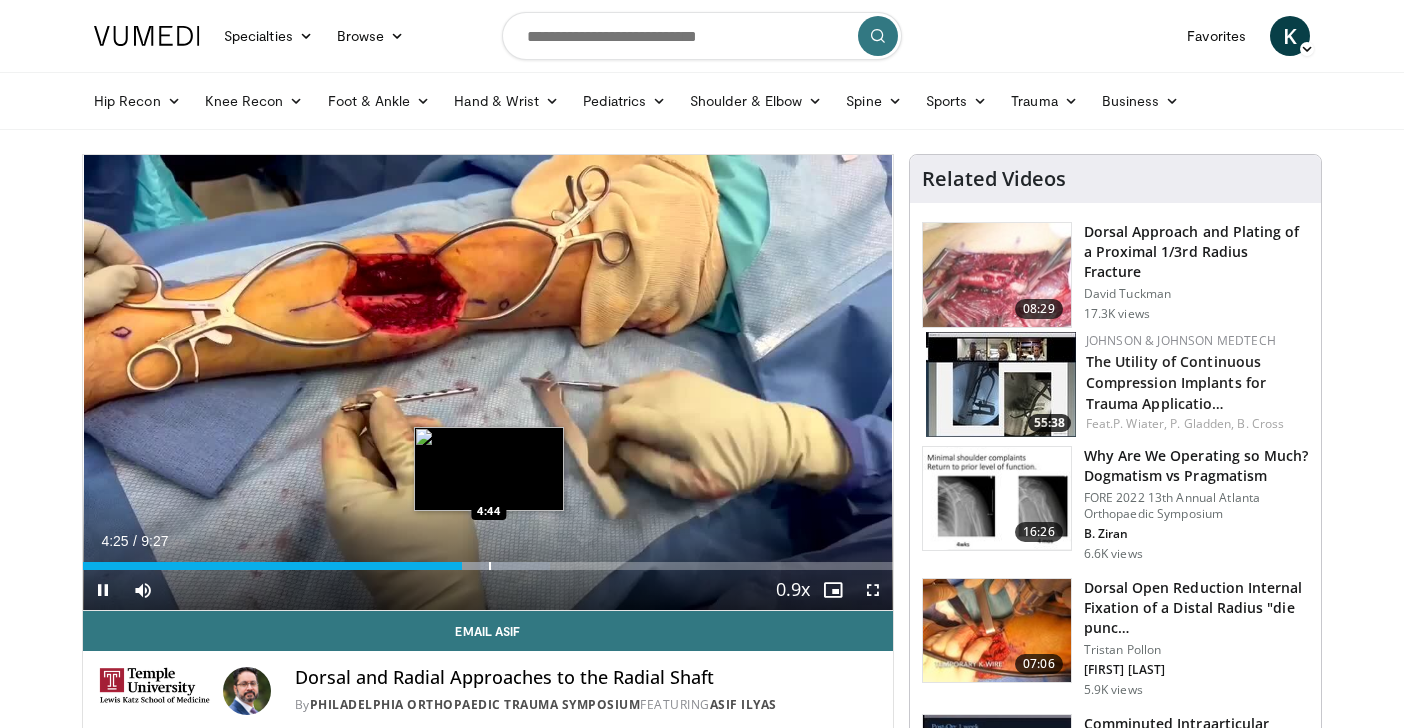 click at bounding box center (490, 566) 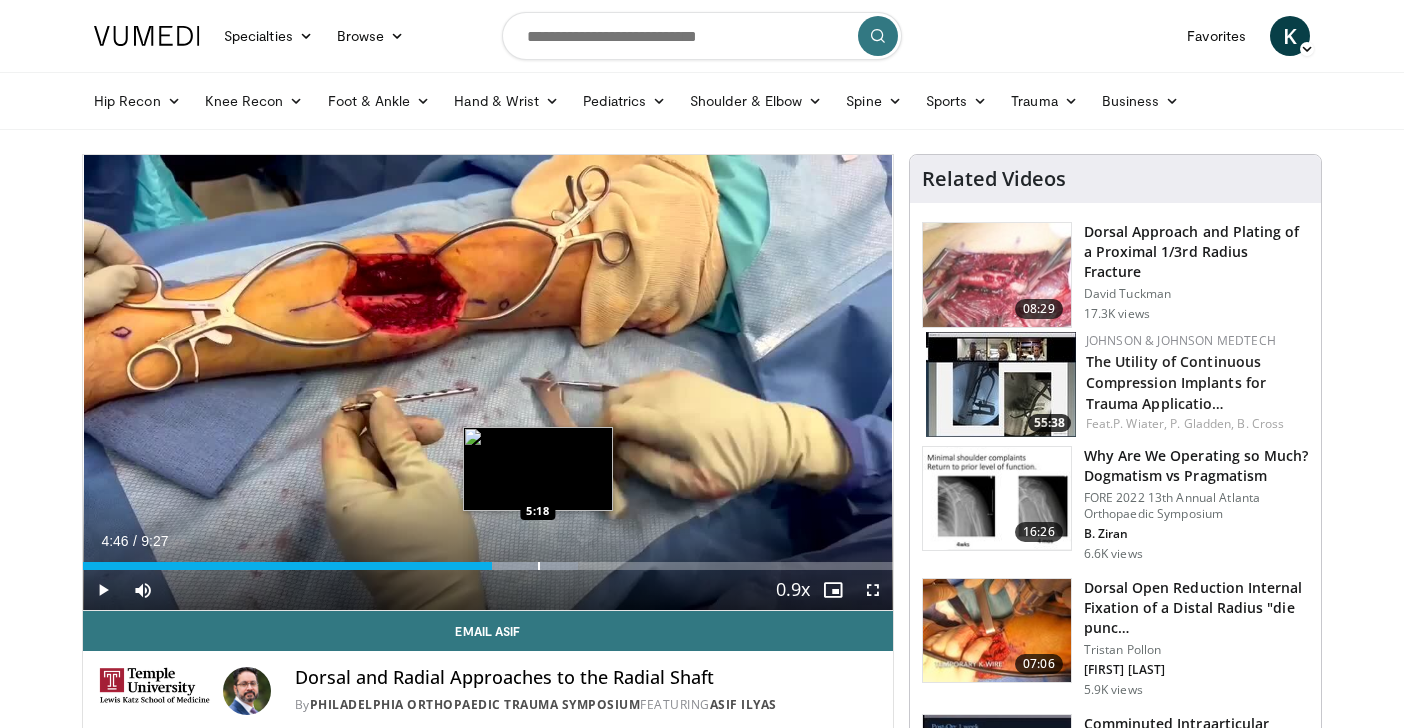 click at bounding box center (539, 566) 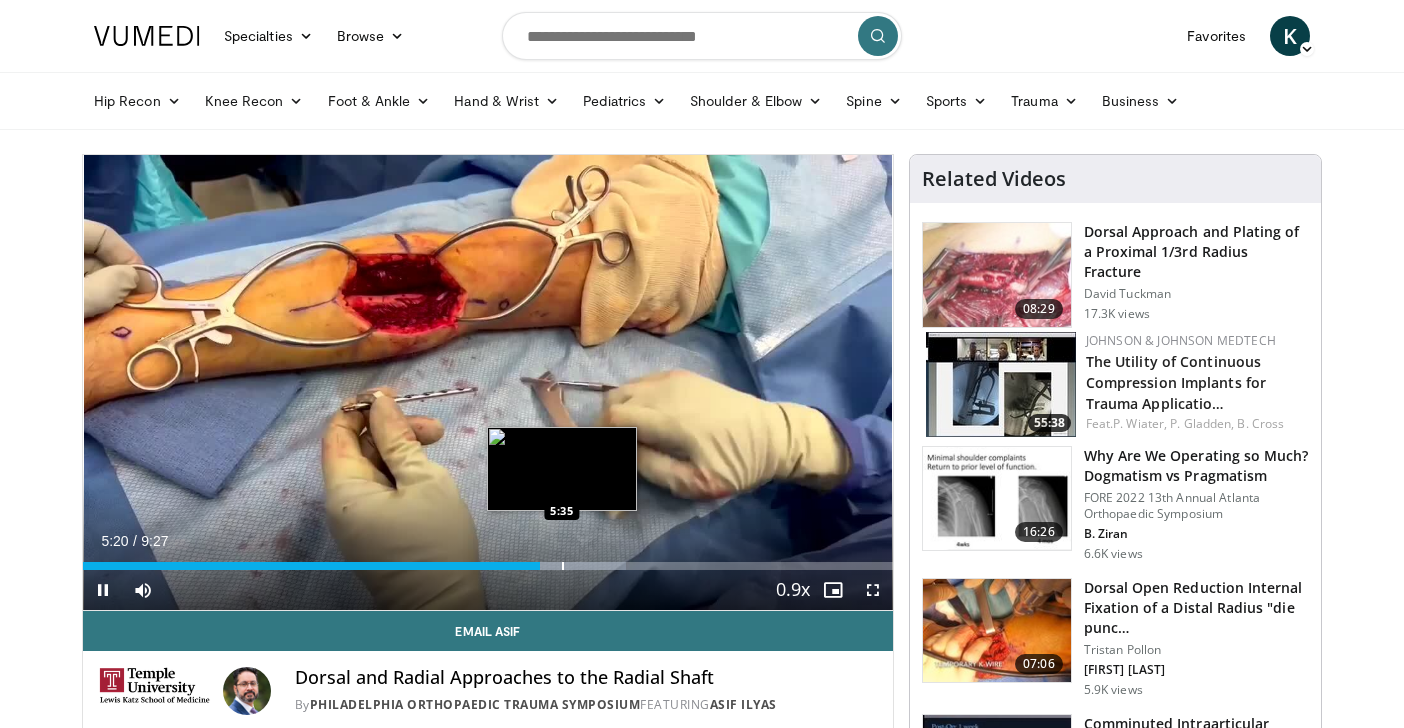 click at bounding box center [563, 566] 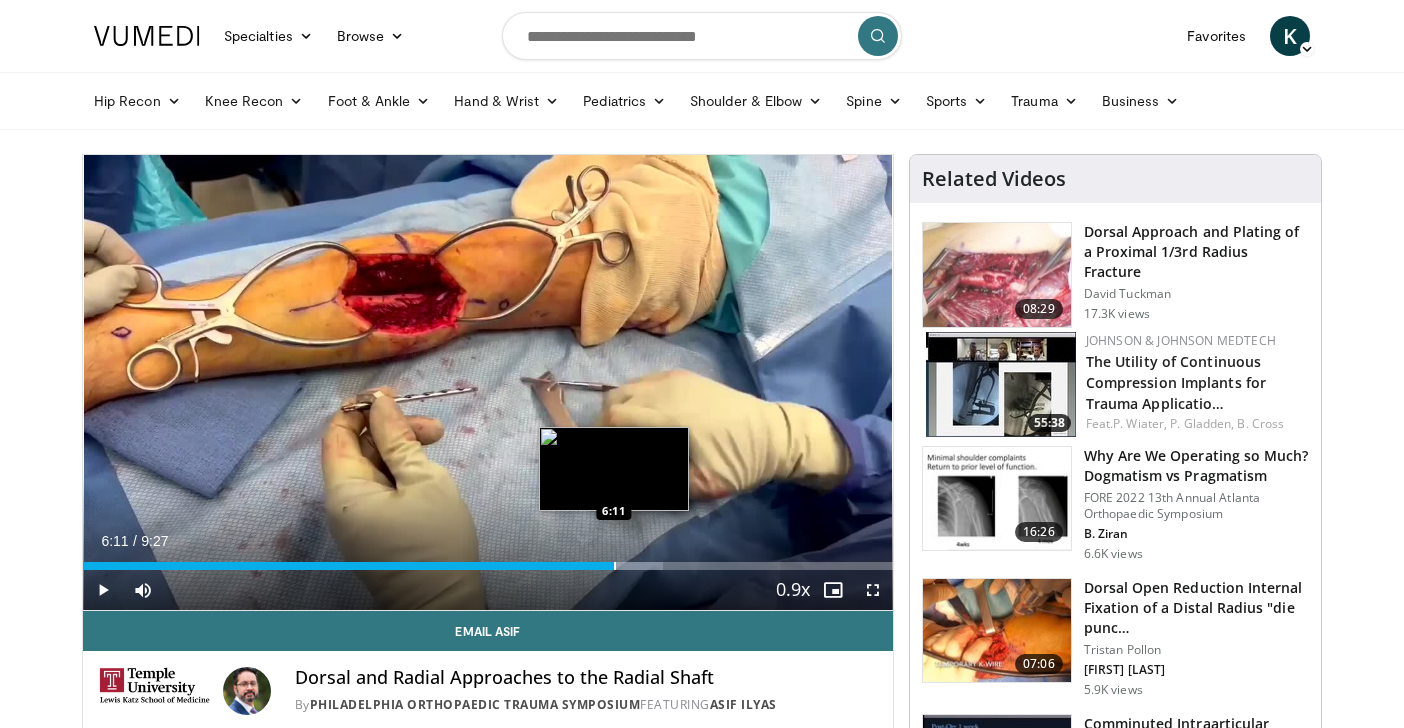 click at bounding box center (615, 566) 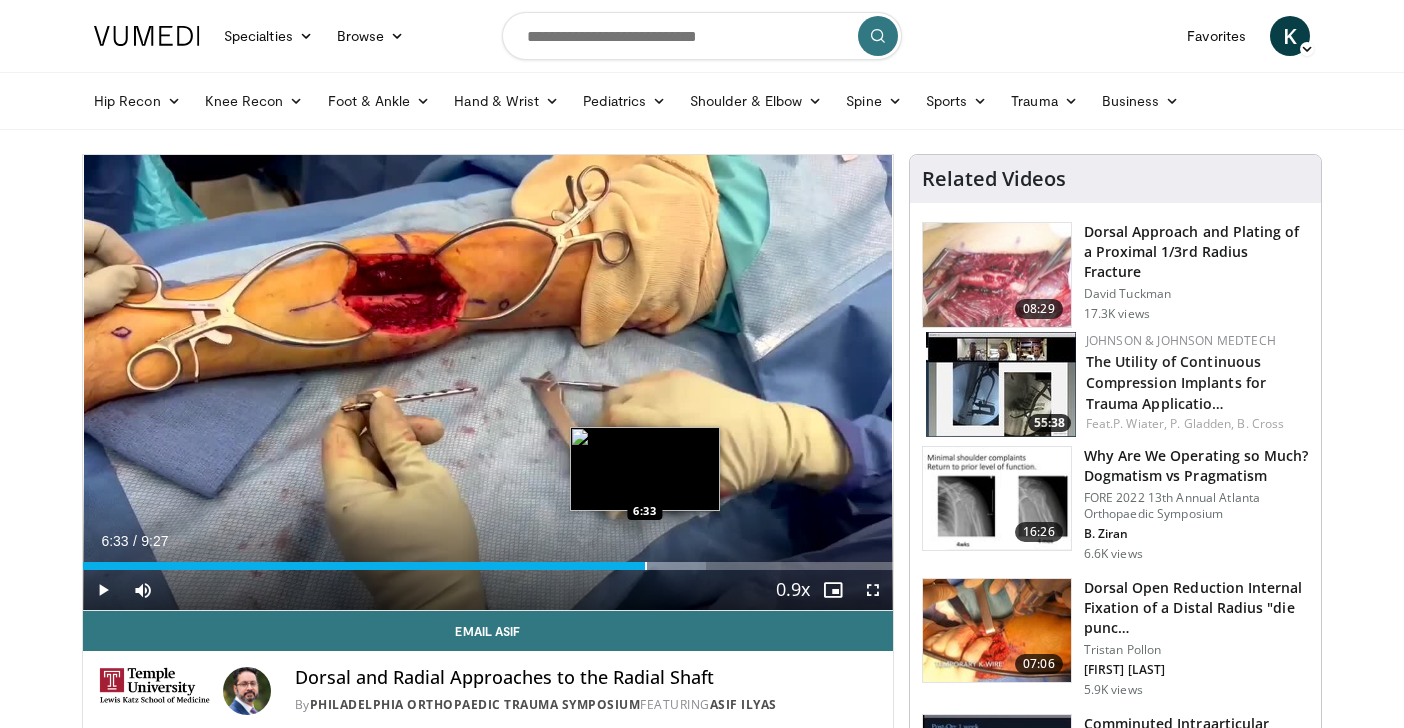 click at bounding box center [646, 566] 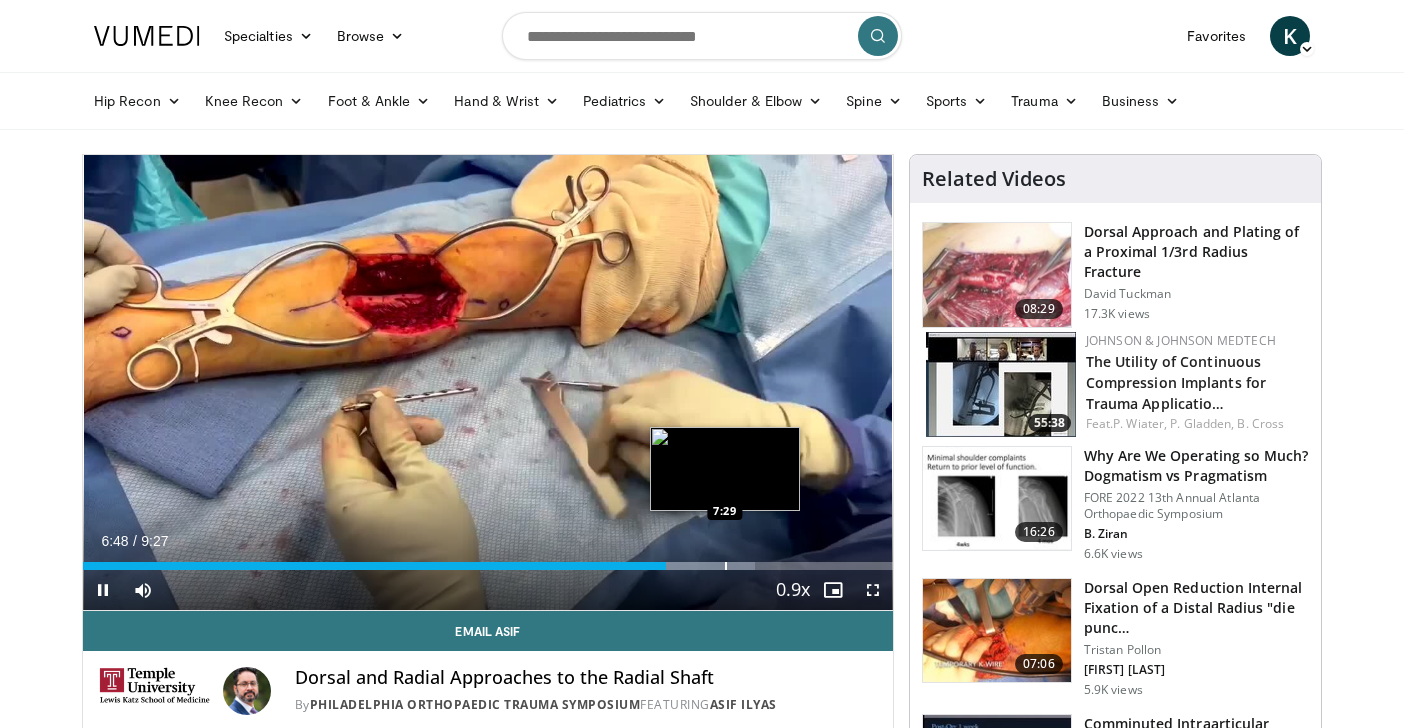 click at bounding box center (726, 566) 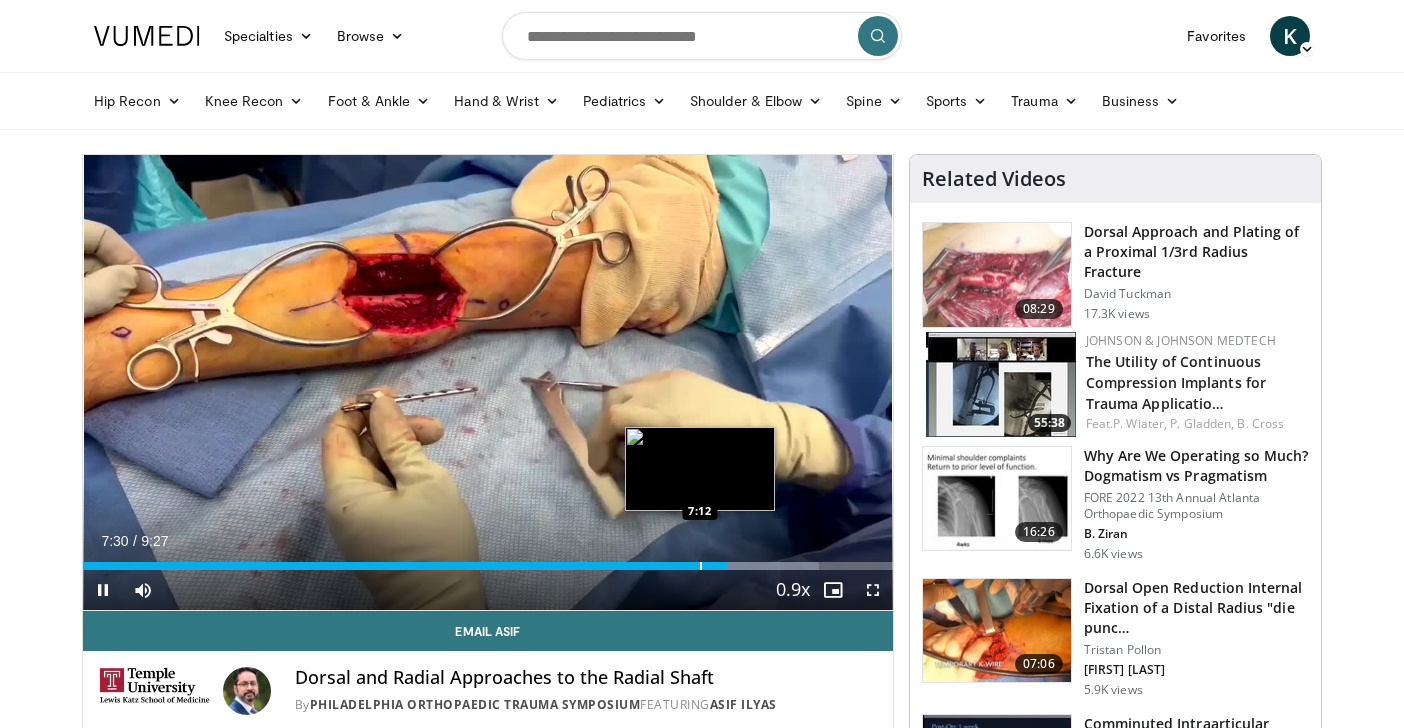 click at bounding box center (701, 566) 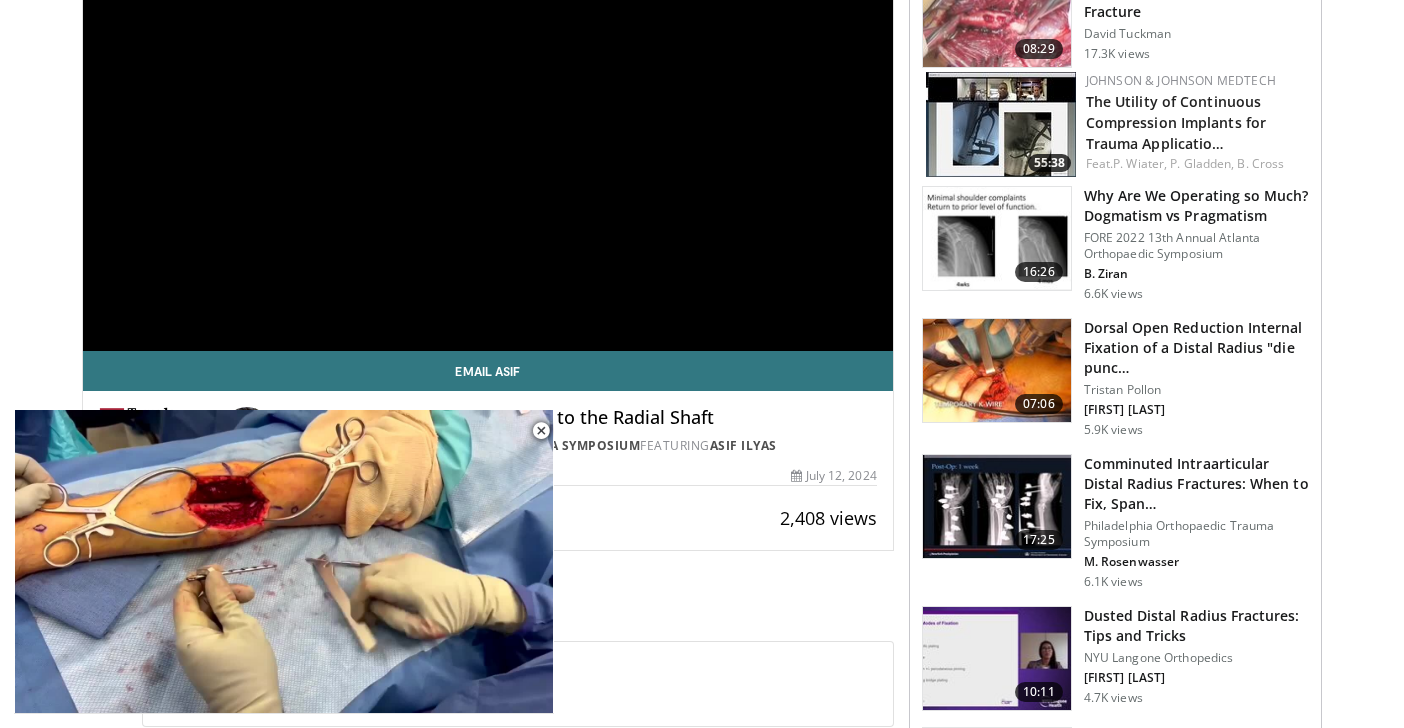 scroll, scrollTop: 0, scrollLeft: 0, axis: both 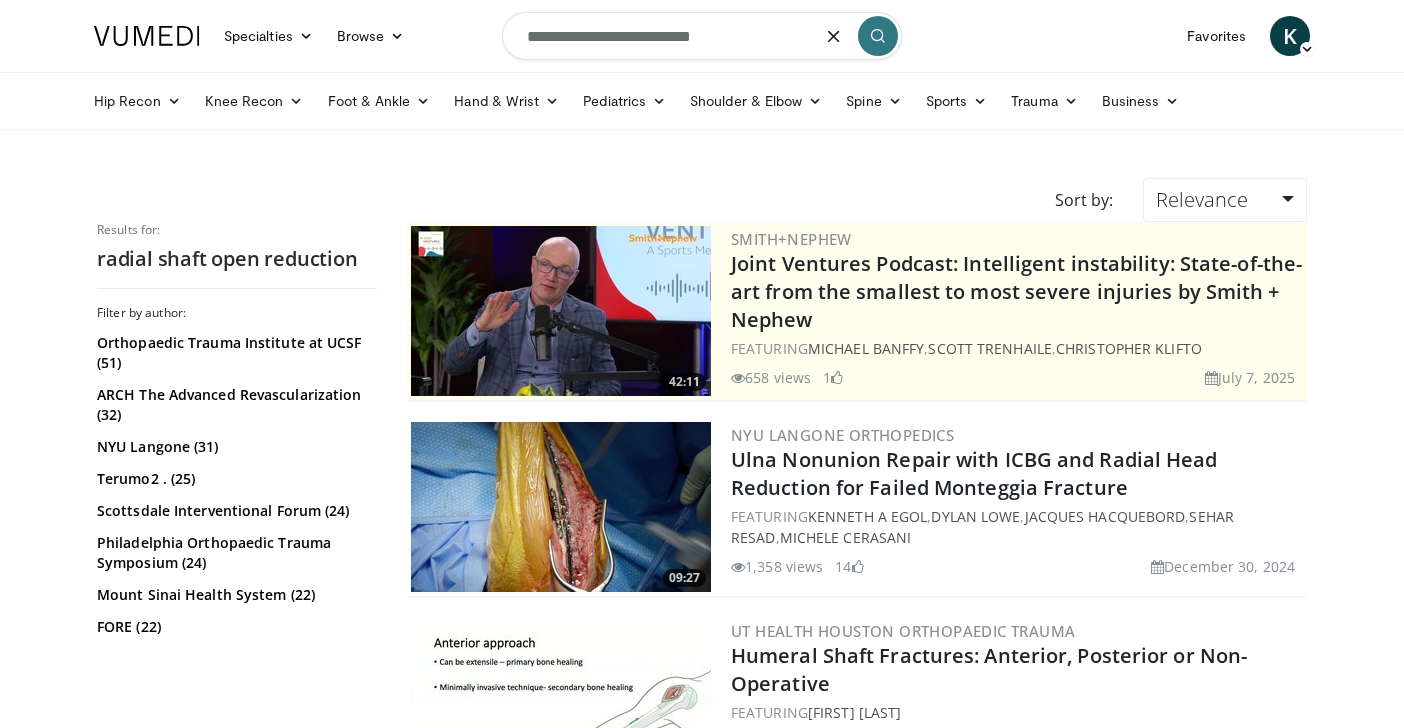 click on "**********" at bounding box center [702, 36] 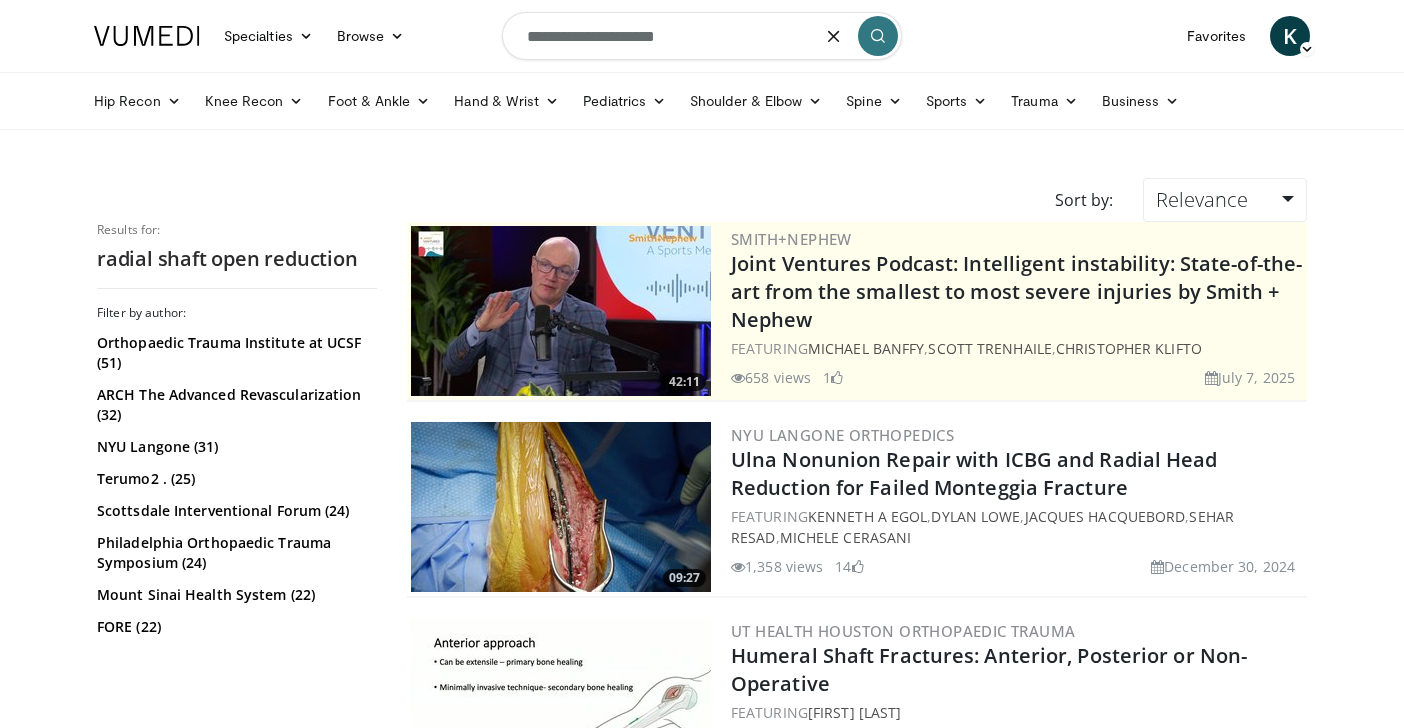 type on "**********" 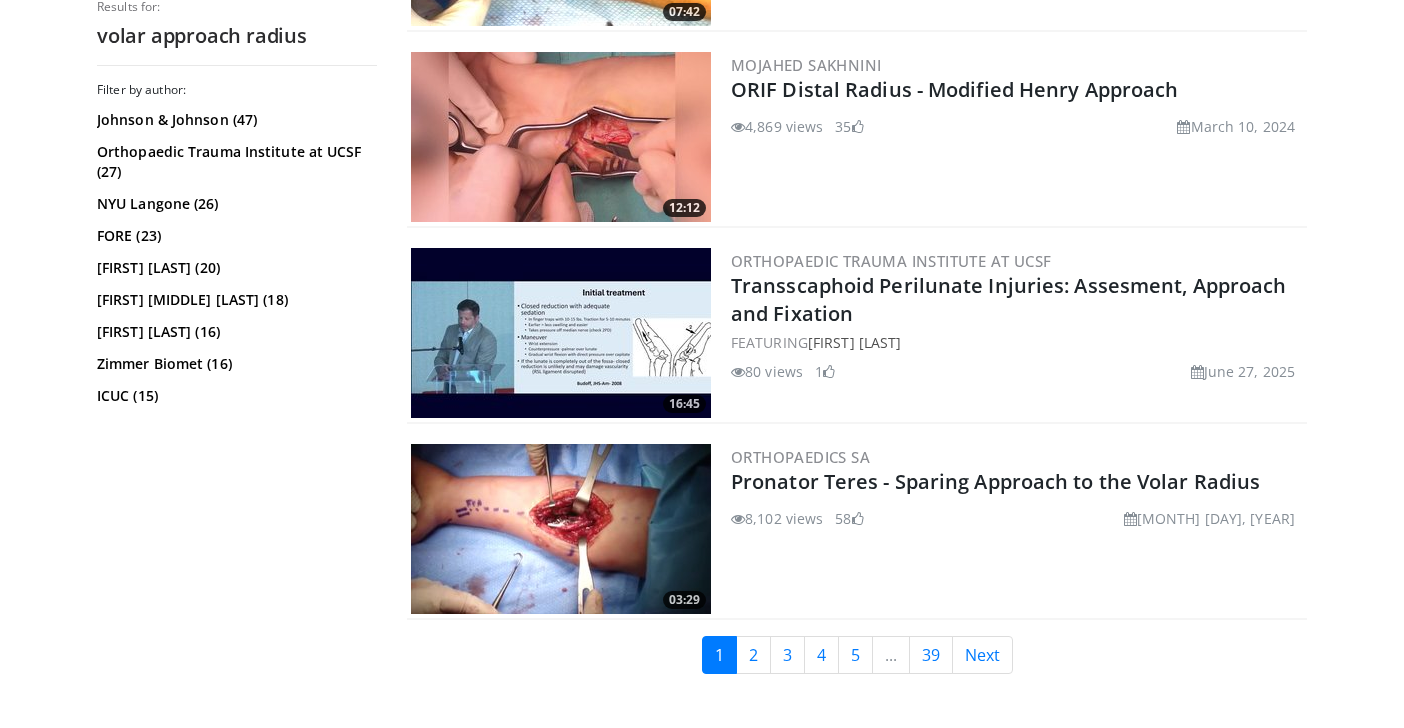 scroll, scrollTop: 4684, scrollLeft: 0, axis: vertical 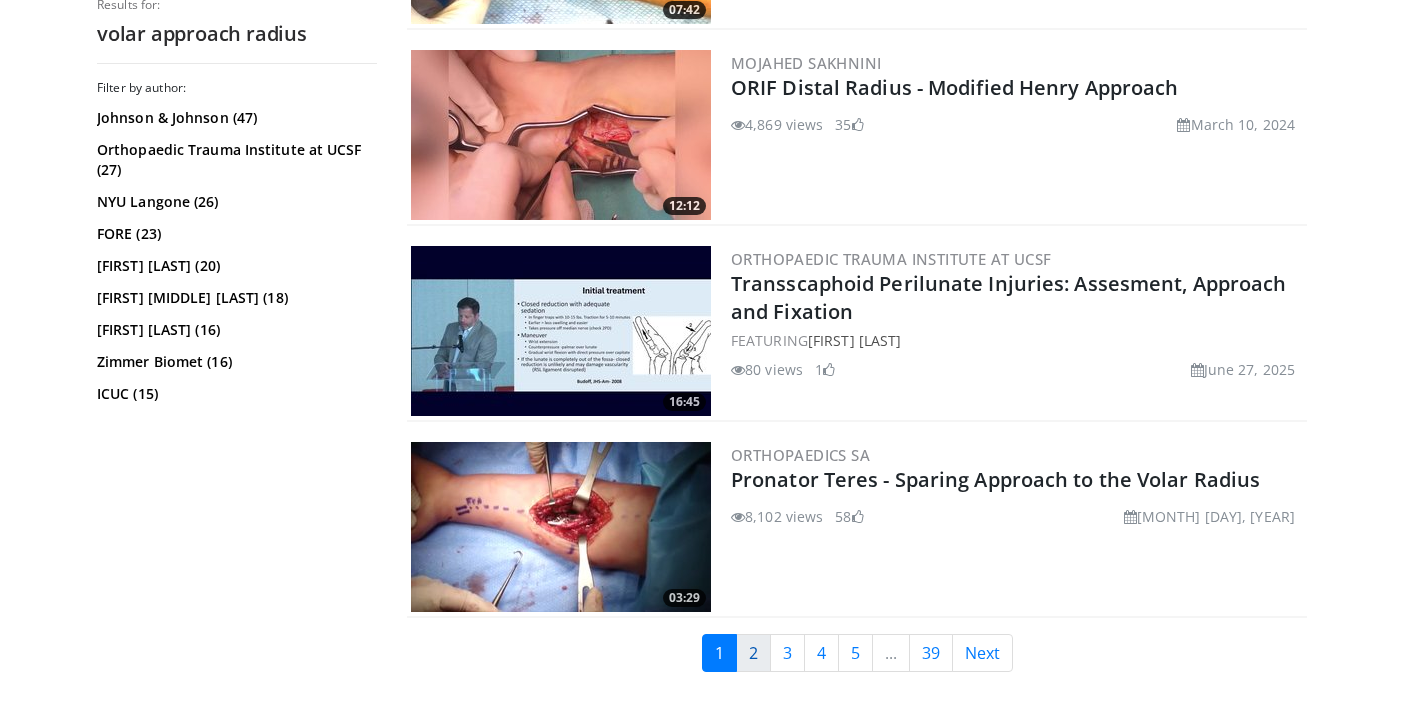 click on "2" at bounding box center (753, 653) 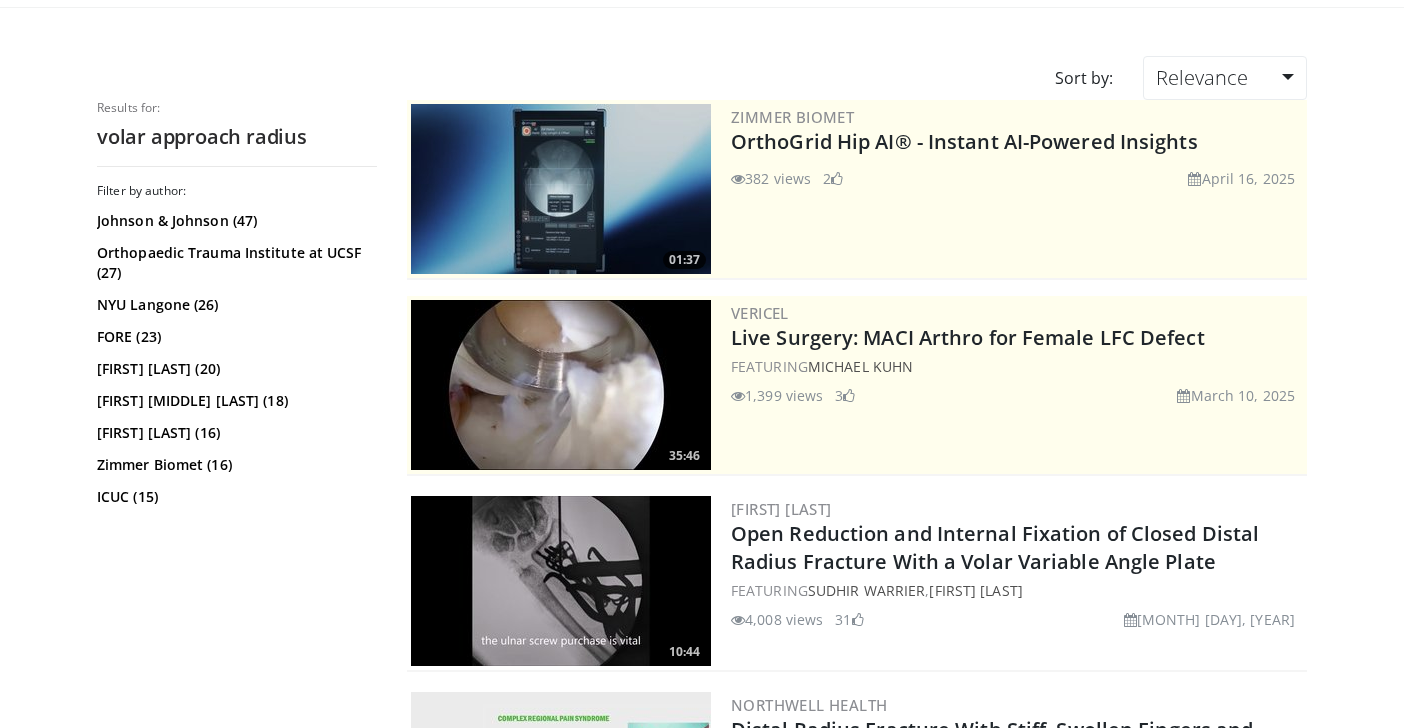 scroll, scrollTop: 0, scrollLeft: 0, axis: both 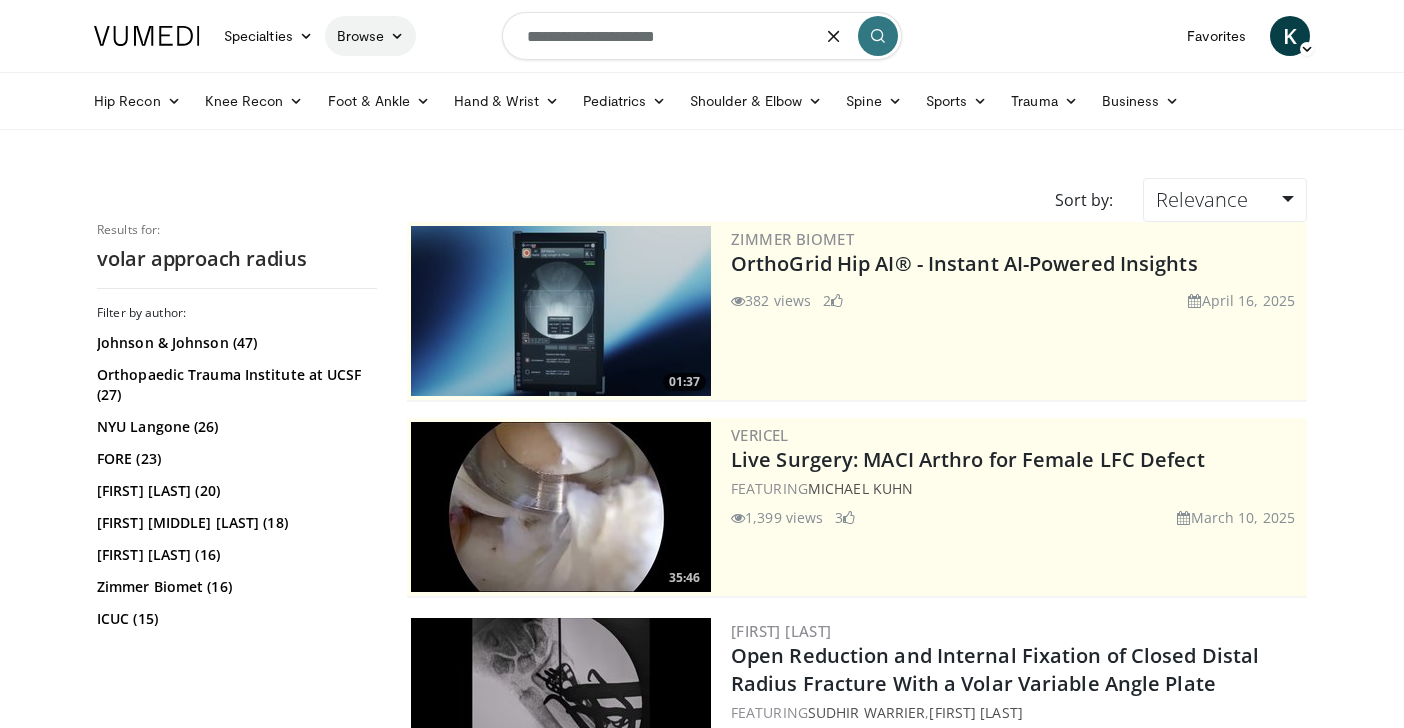drag, startPoint x: 729, startPoint y: 32, endPoint x: 335, endPoint y: 48, distance: 394.32474 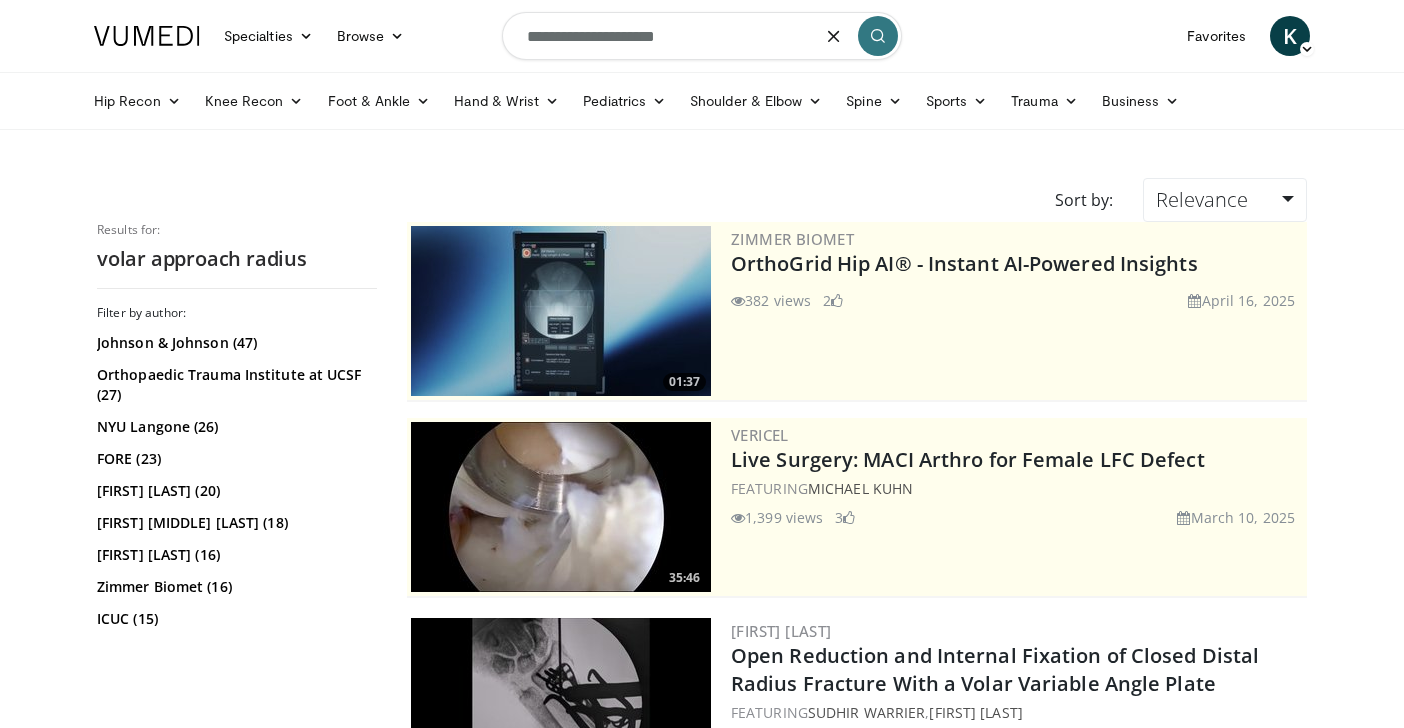 click on "**********" at bounding box center [702, 36] 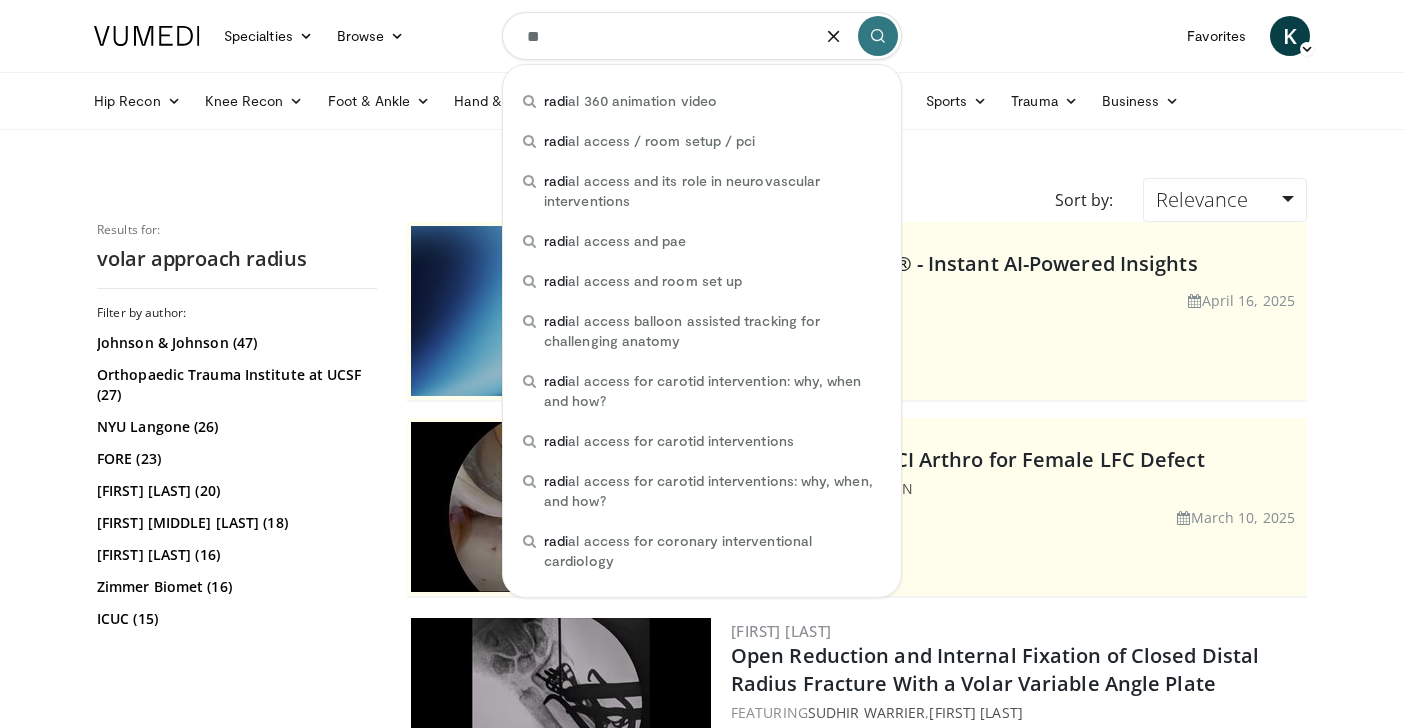type on "*" 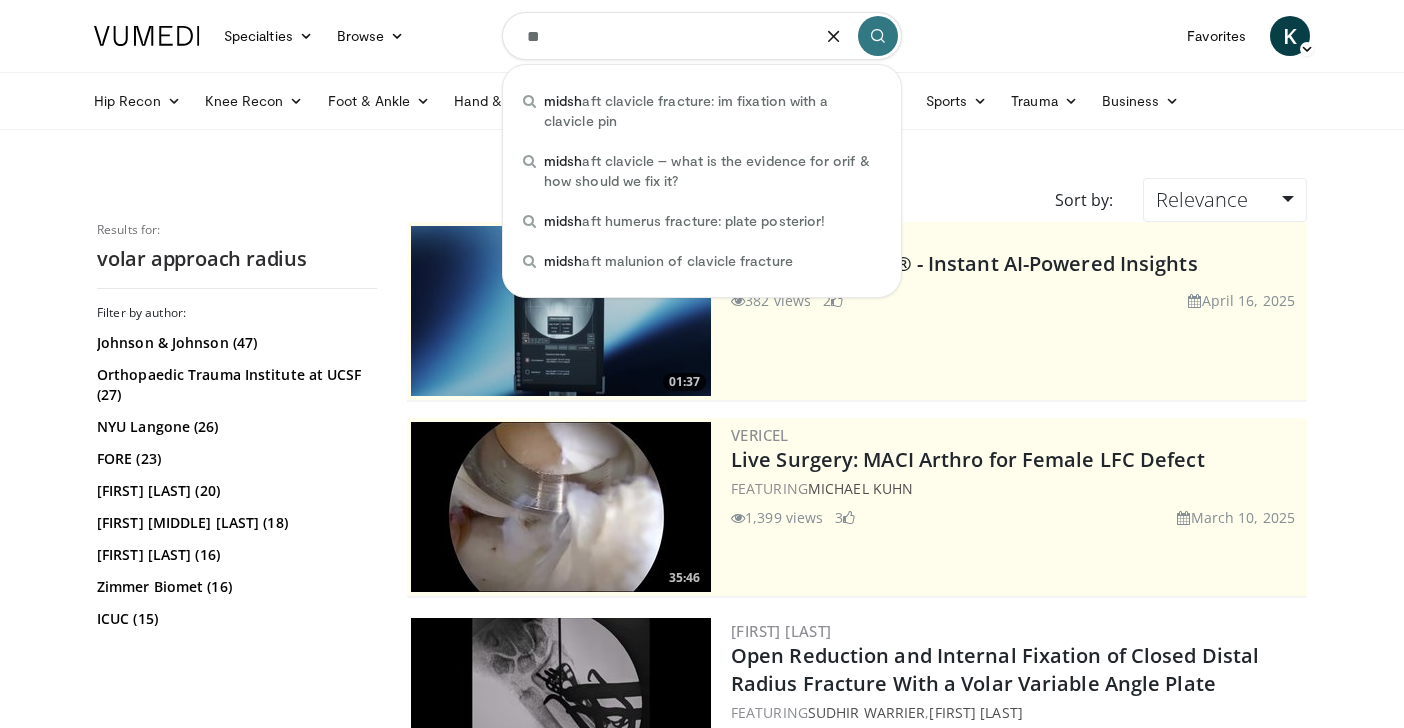 type on "*" 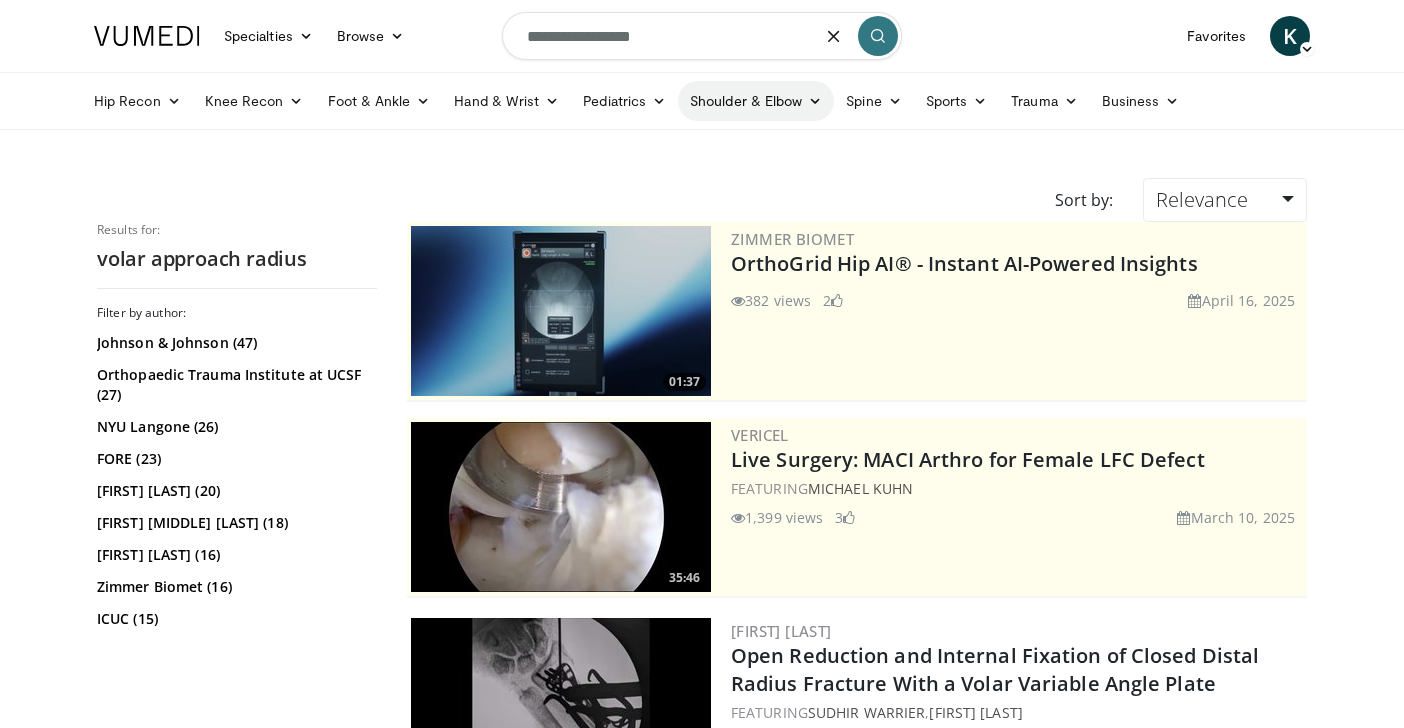 type on "**********" 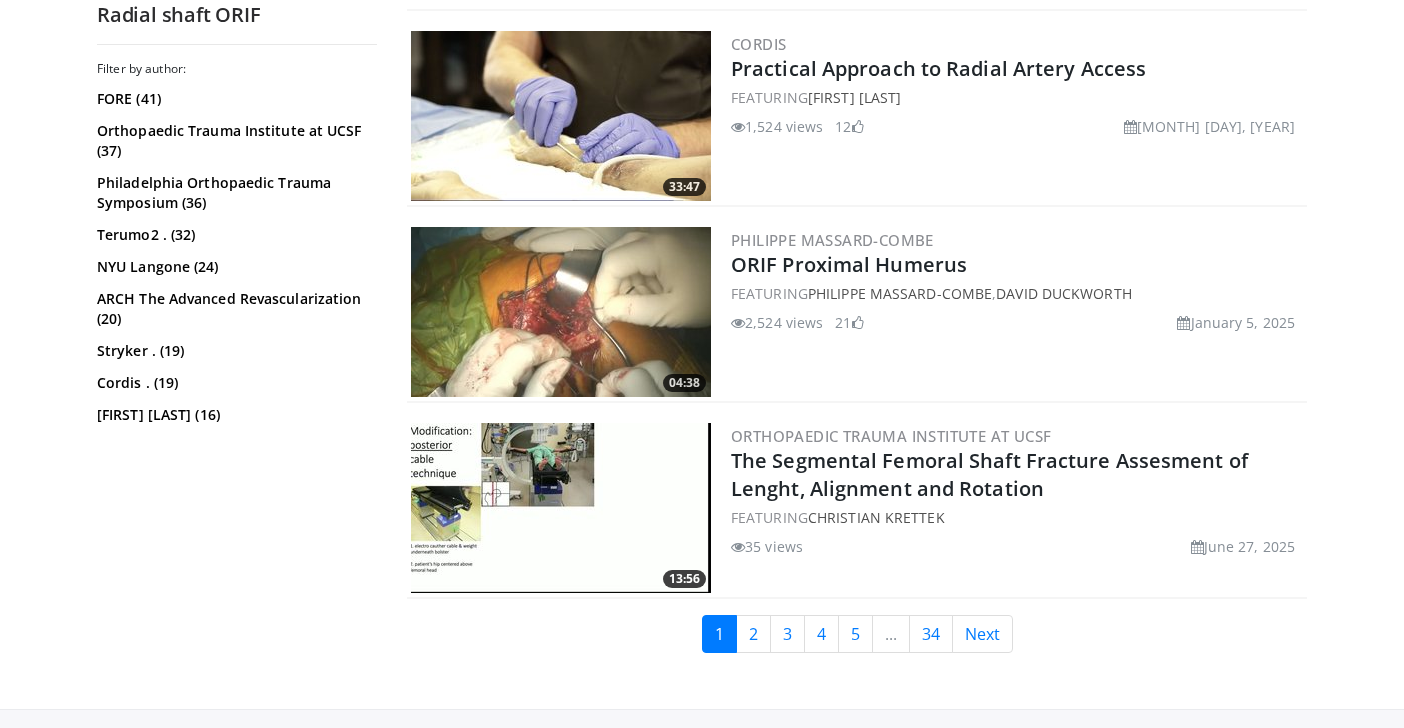 scroll, scrollTop: 5038, scrollLeft: 0, axis: vertical 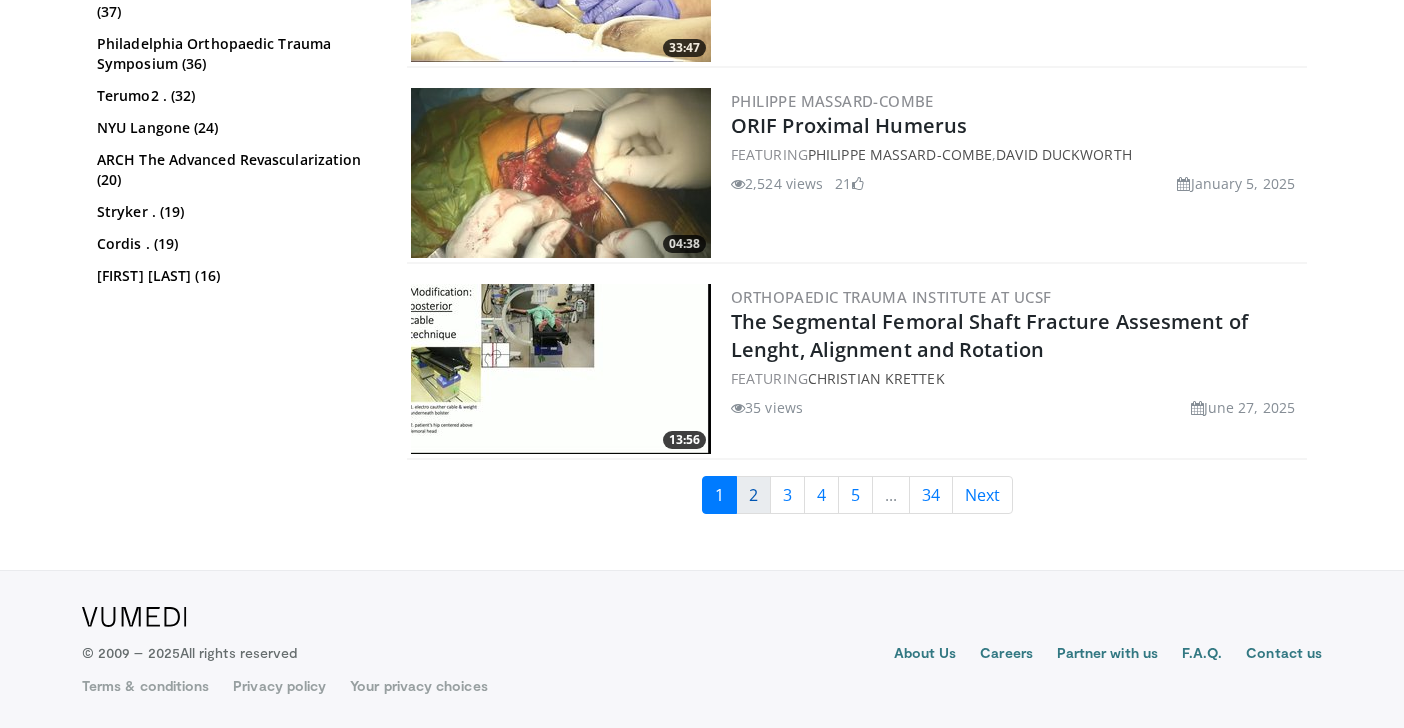 click on "2" at bounding box center (753, 495) 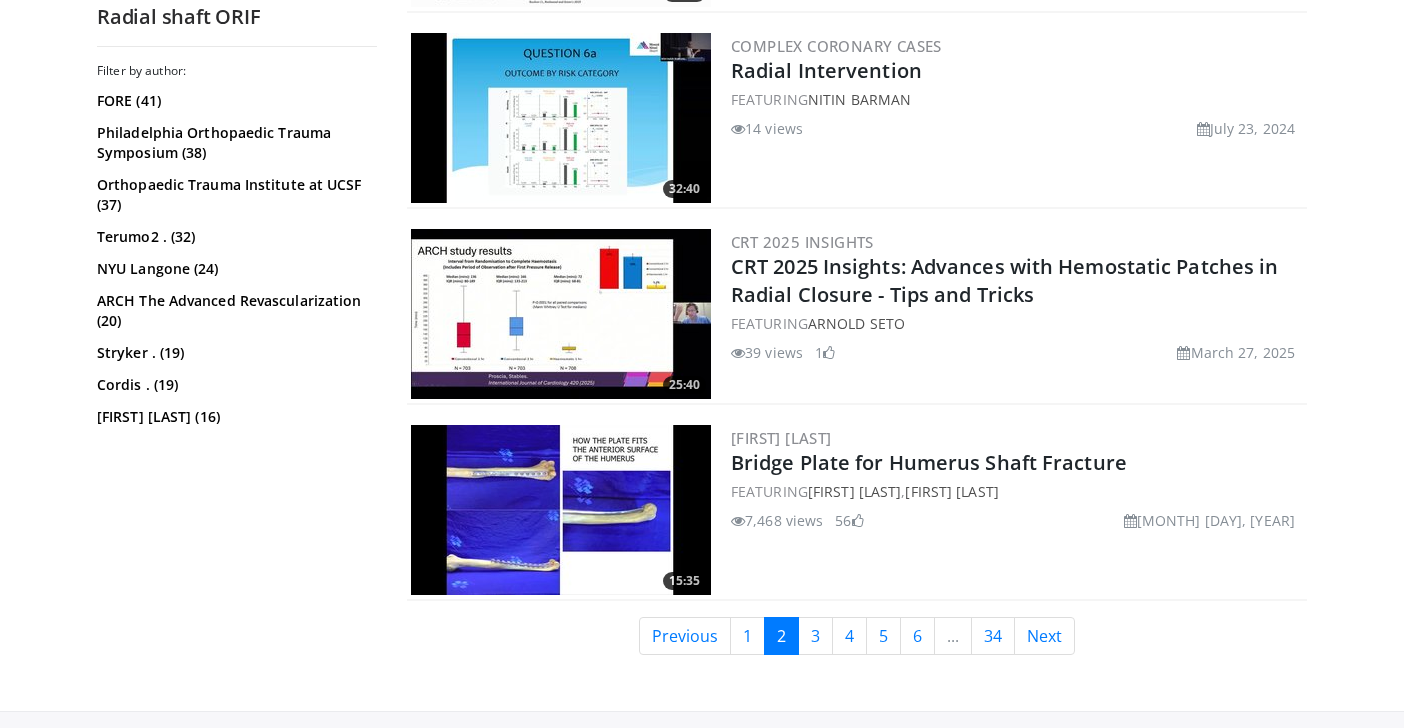scroll, scrollTop: 4790, scrollLeft: 0, axis: vertical 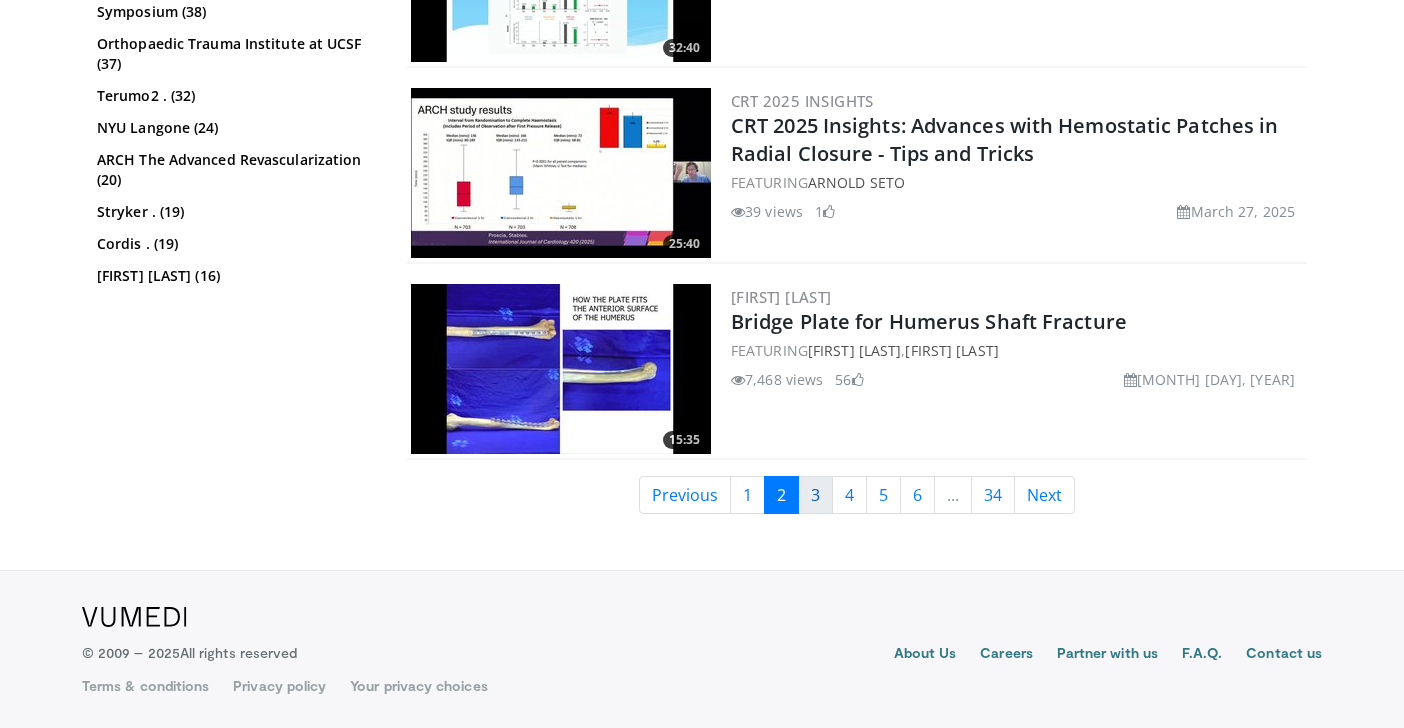 click on "3" at bounding box center (815, 495) 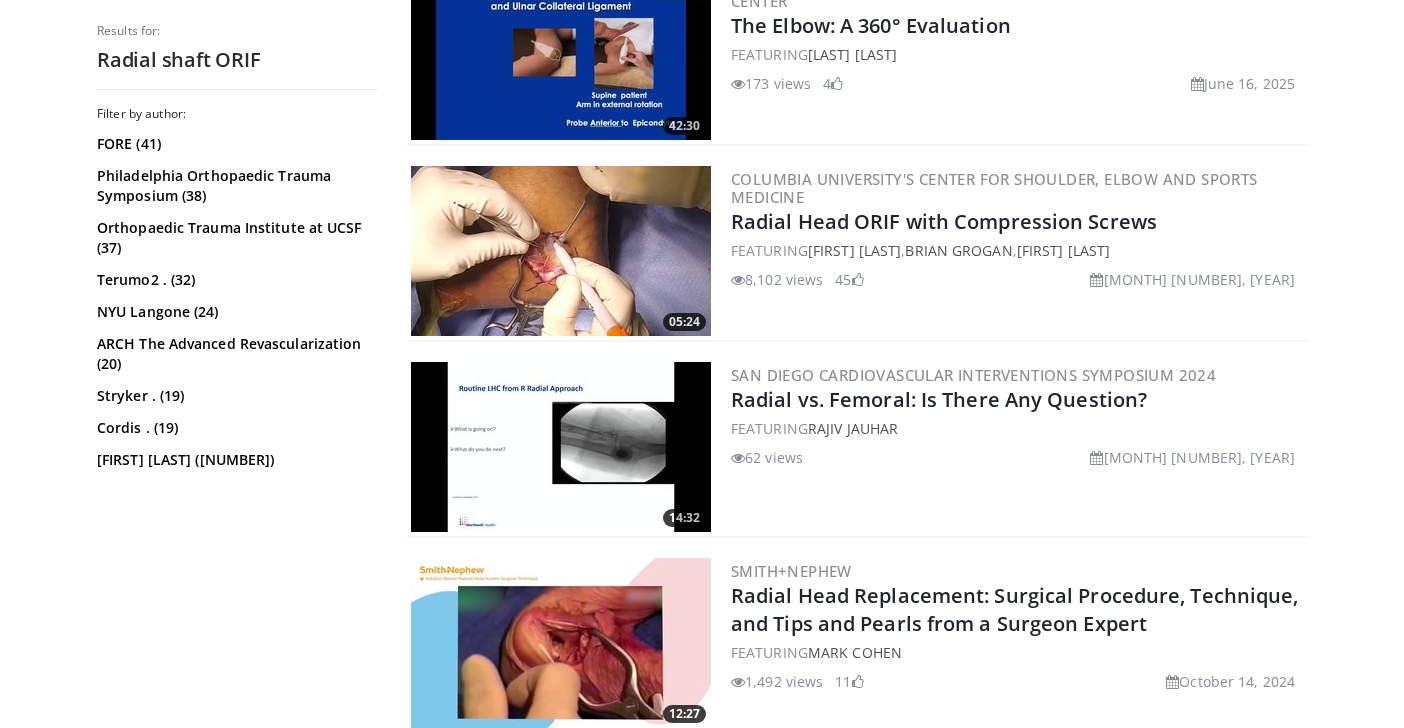 scroll, scrollTop: 0, scrollLeft: 0, axis: both 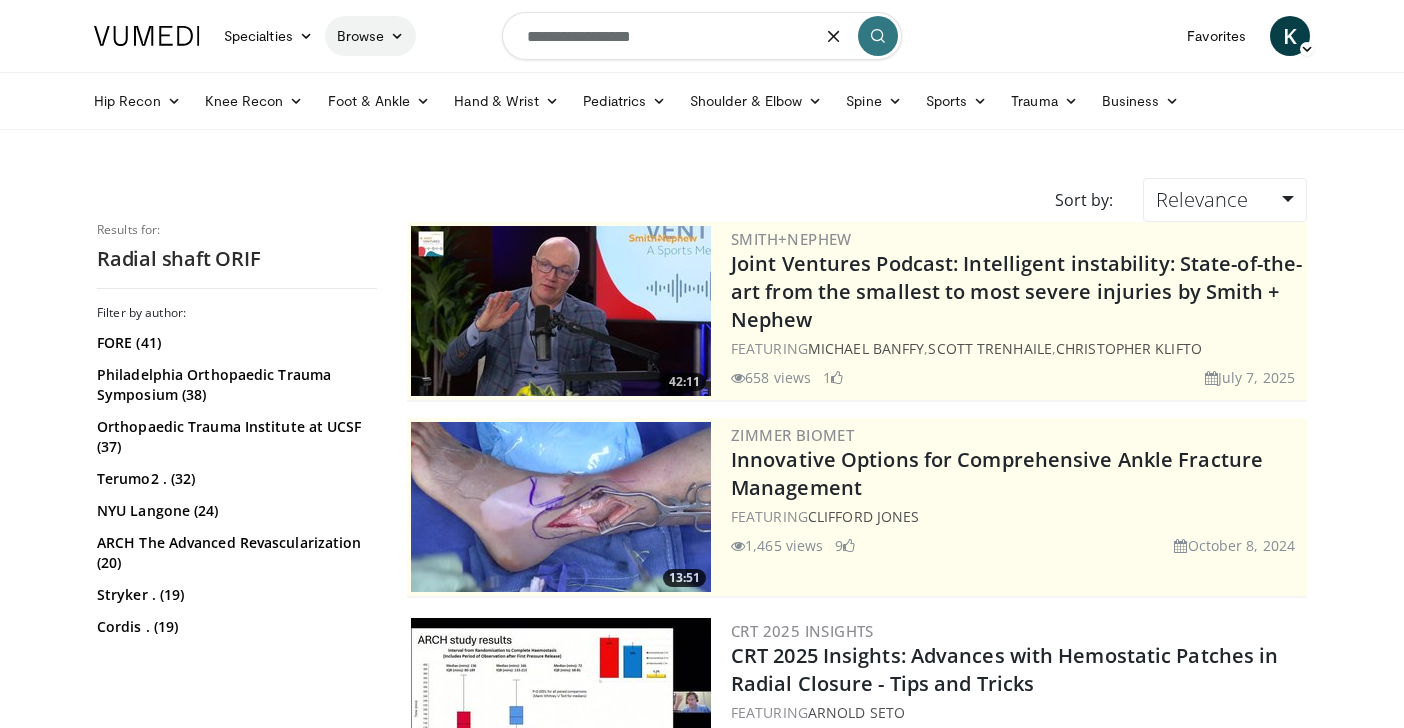 drag, startPoint x: 676, startPoint y: 21, endPoint x: 403, endPoint y: 24, distance: 273.01648 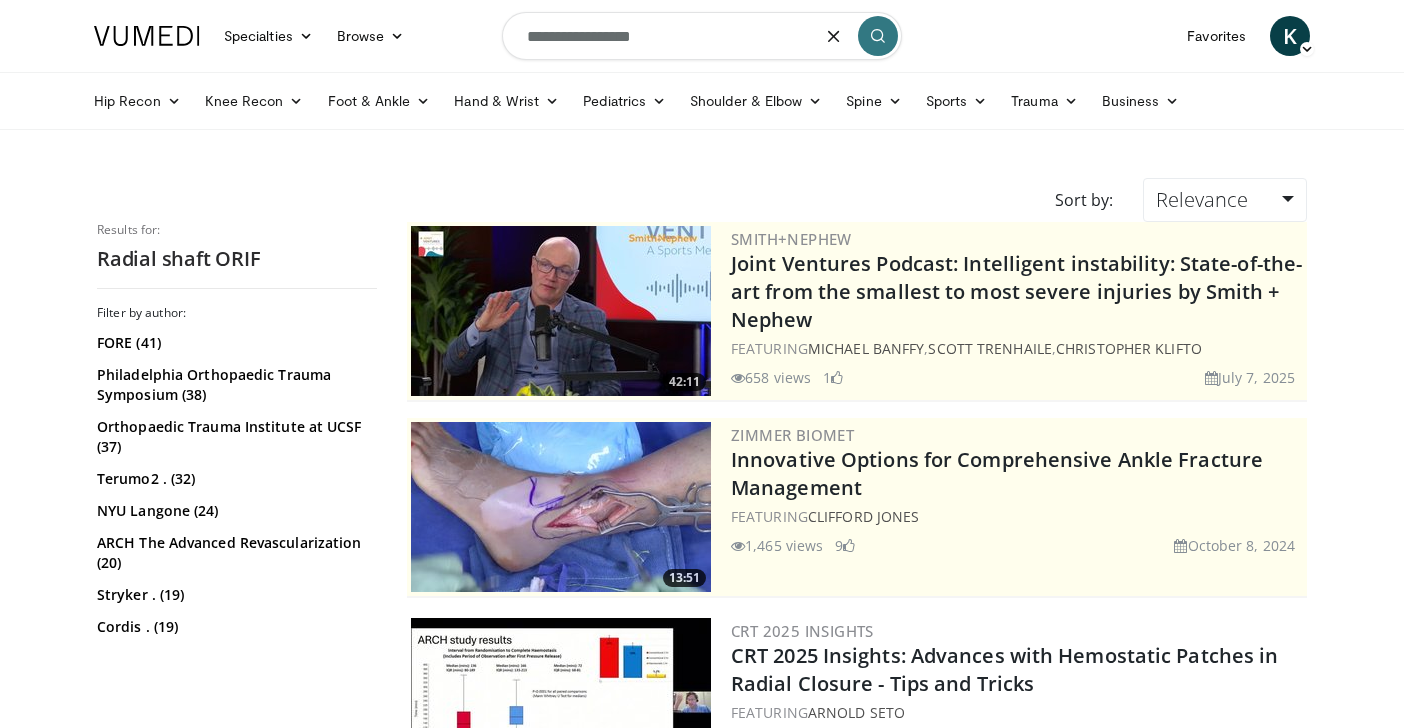 click on "**********" at bounding box center (702, 36) 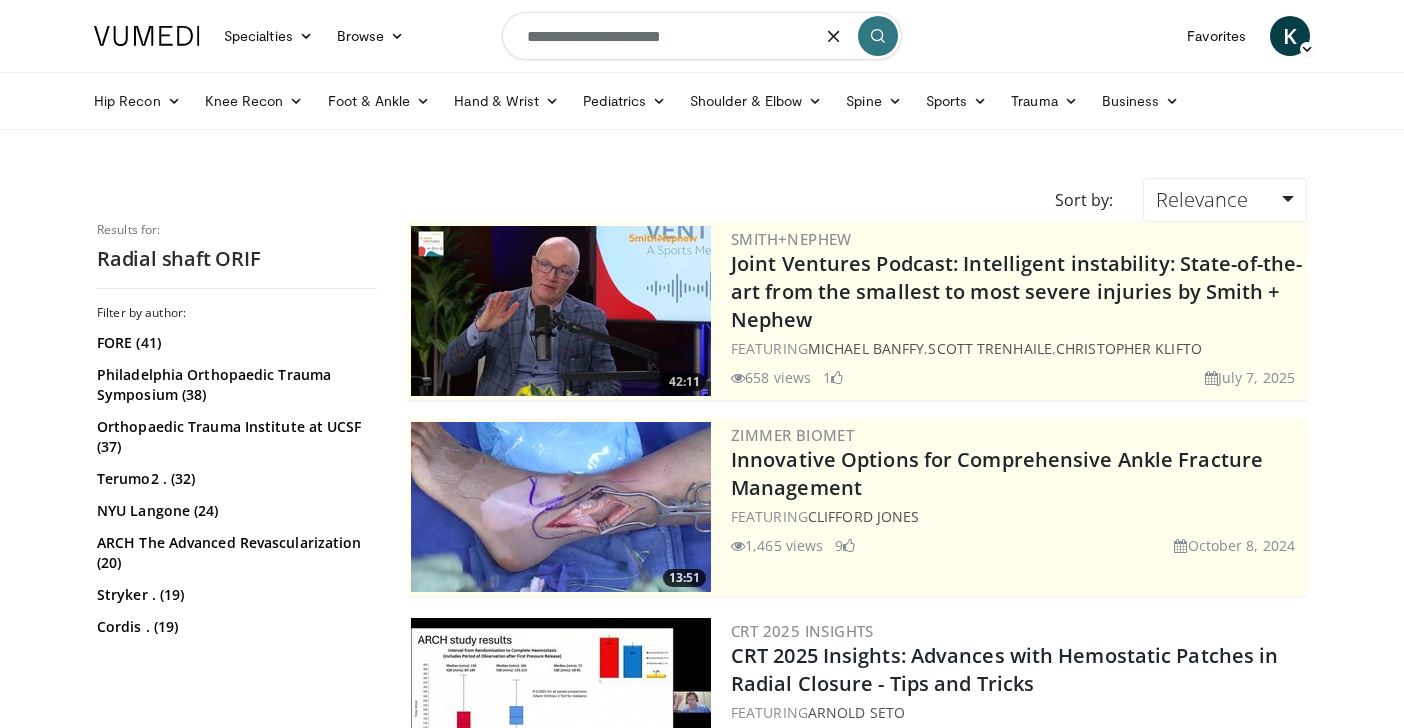 type on "**********" 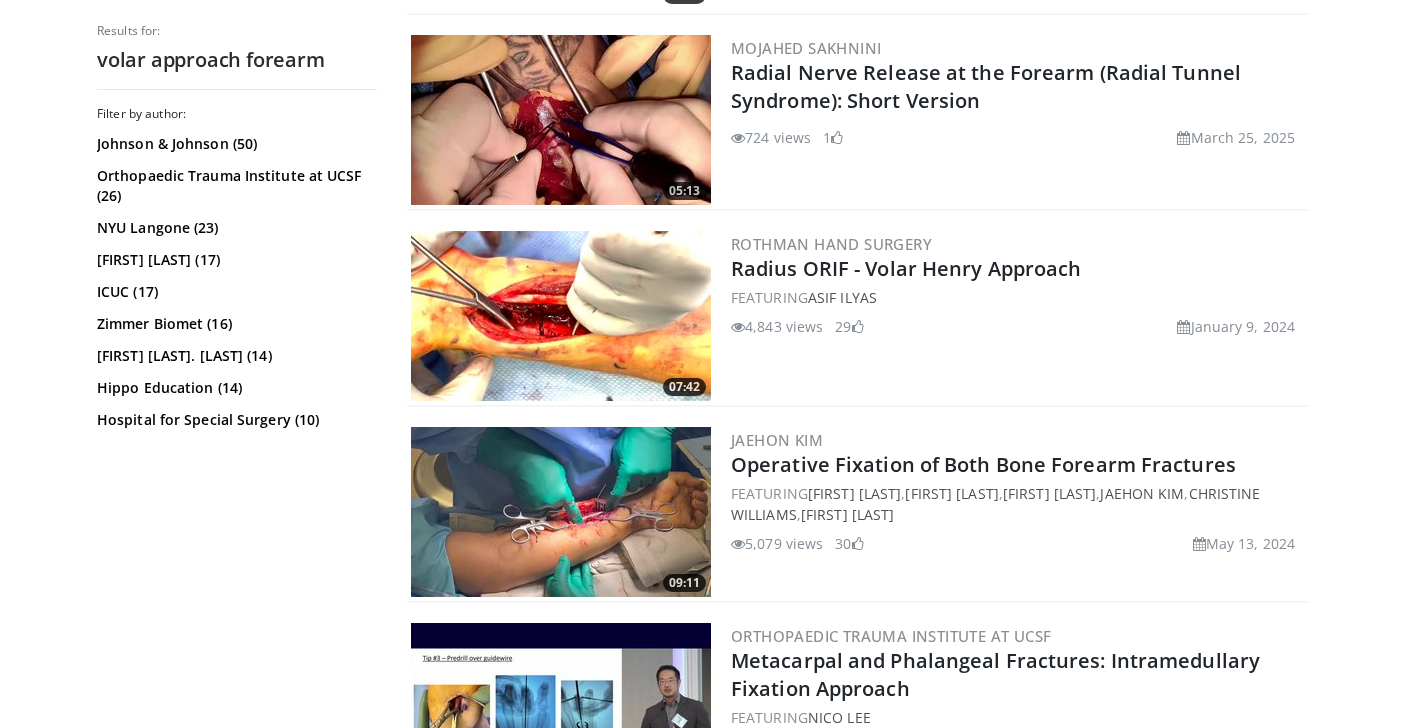 scroll, scrollTop: 2941, scrollLeft: 0, axis: vertical 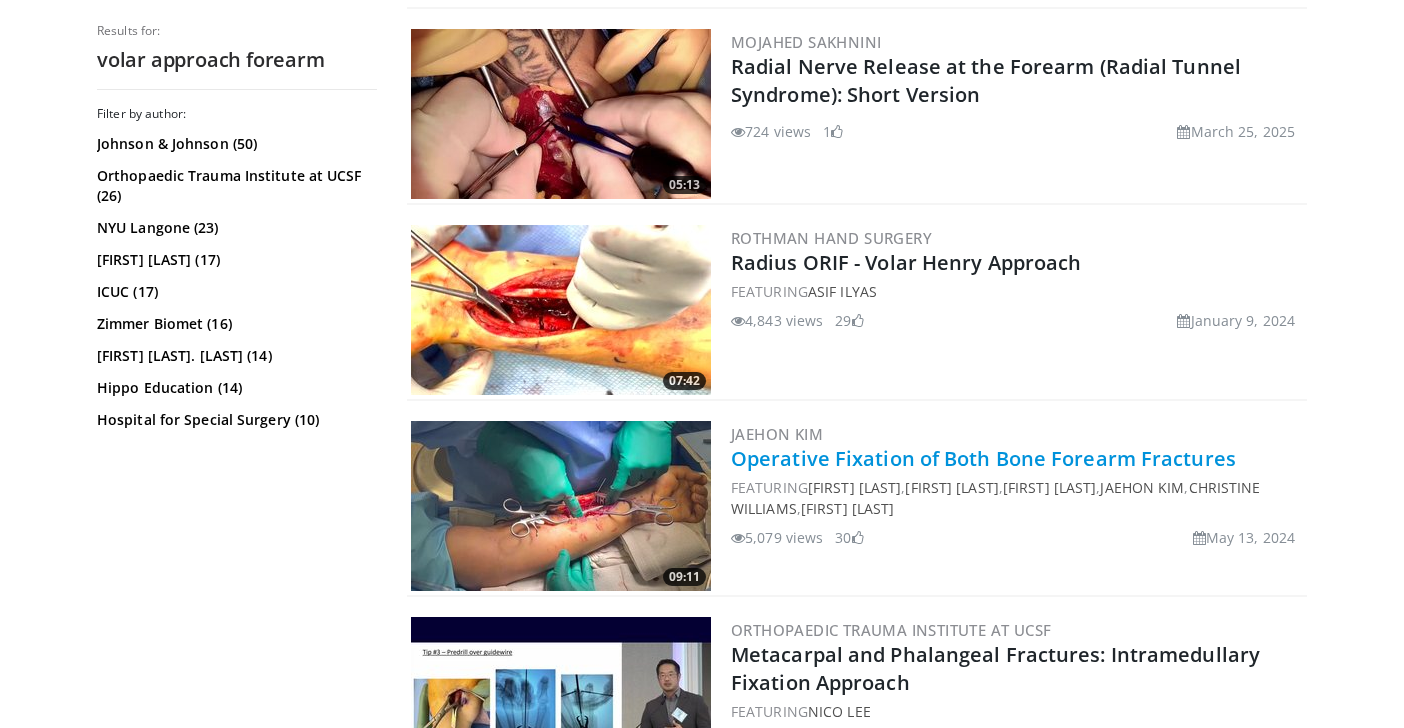 click on "Operative Fixation of Both Bone Forearm Fractures" at bounding box center (983, 458) 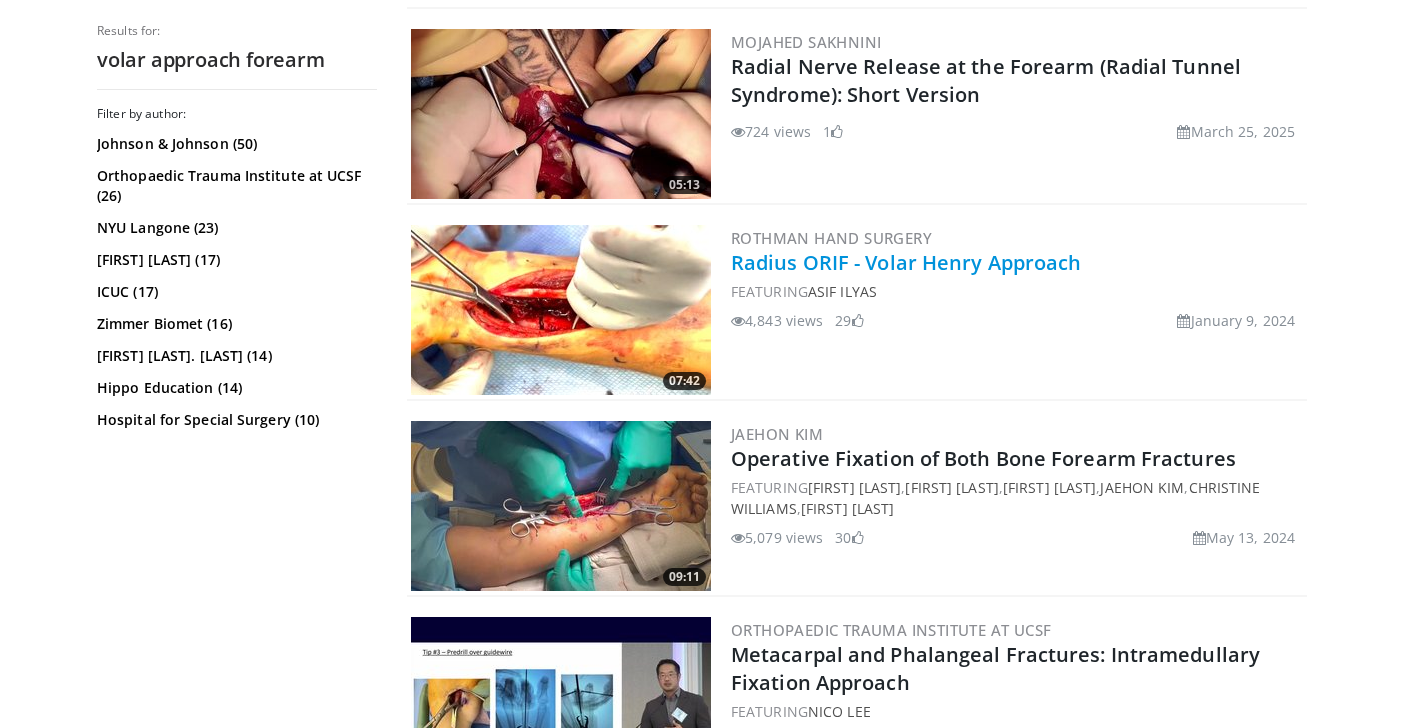 click on "Radius ORIF - Volar Henry Approach" at bounding box center (906, 262) 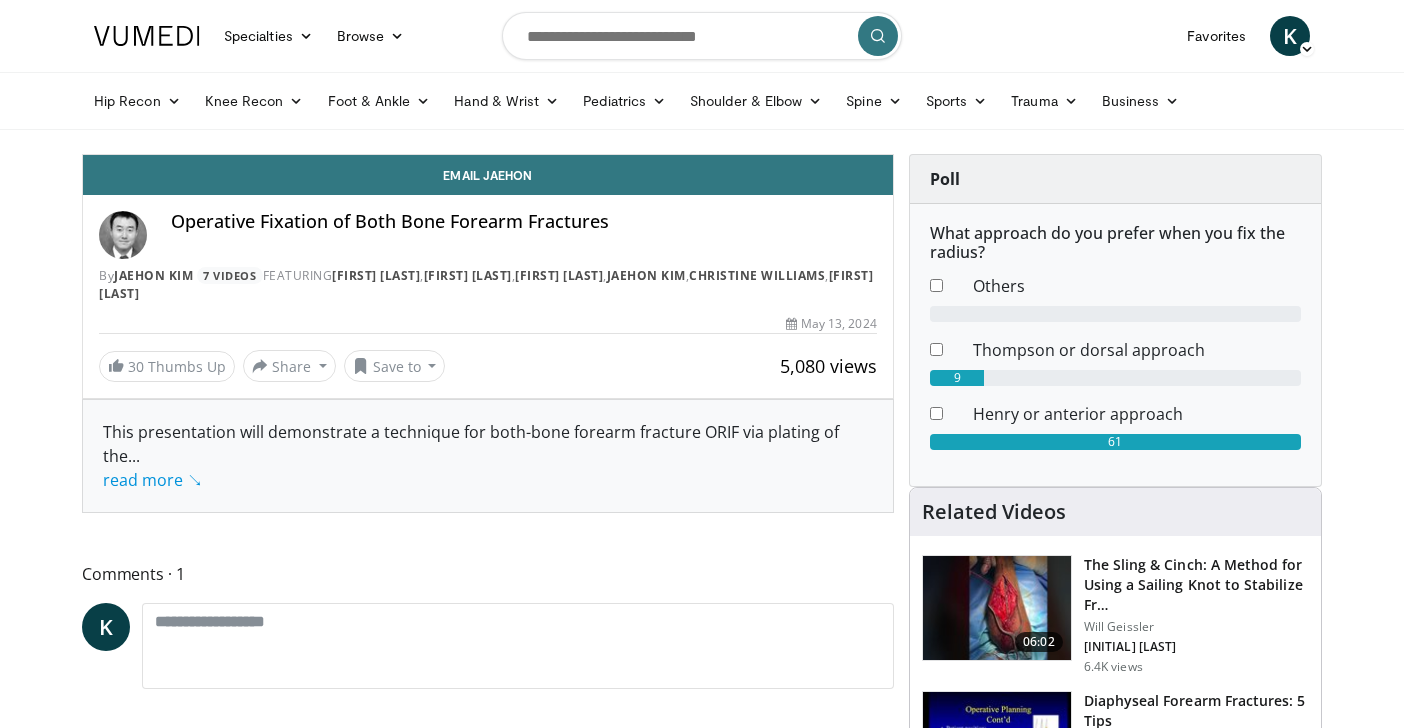 scroll, scrollTop: 0, scrollLeft: 0, axis: both 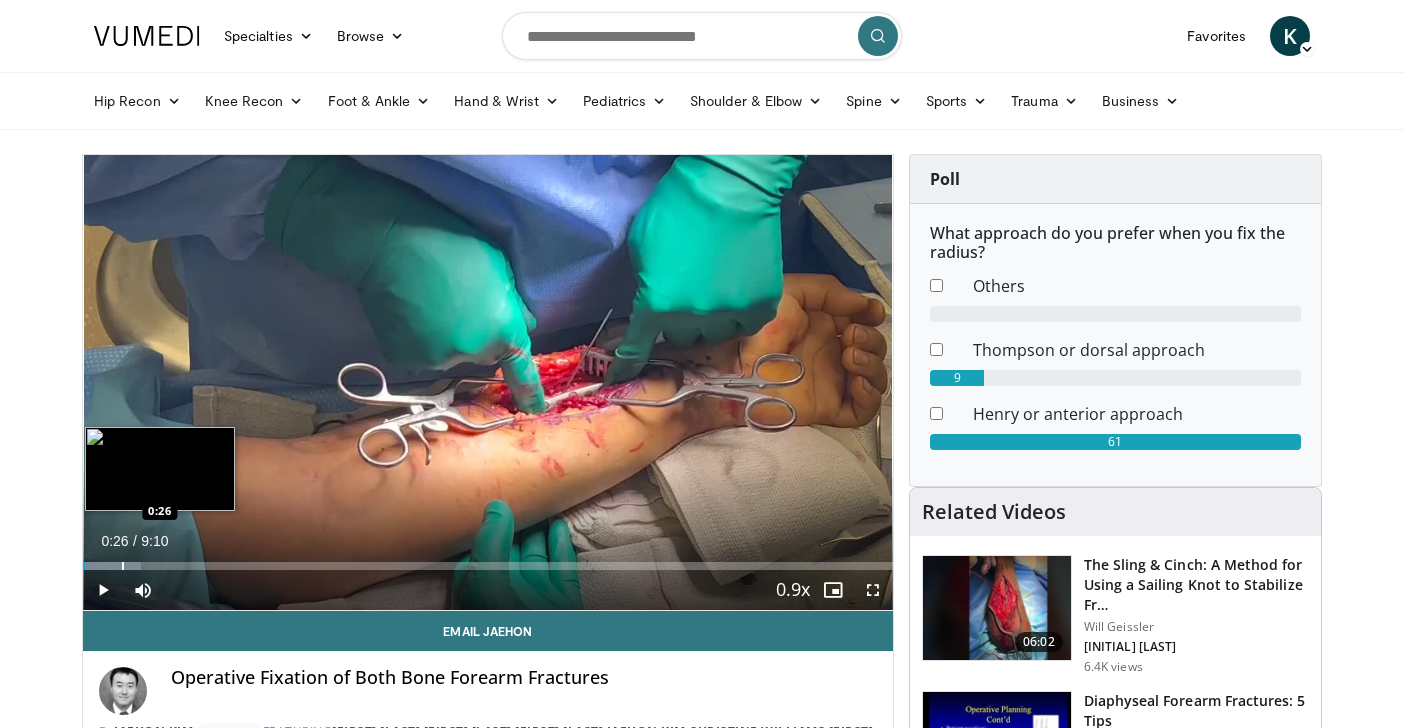 click at bounding box center (123, 566) 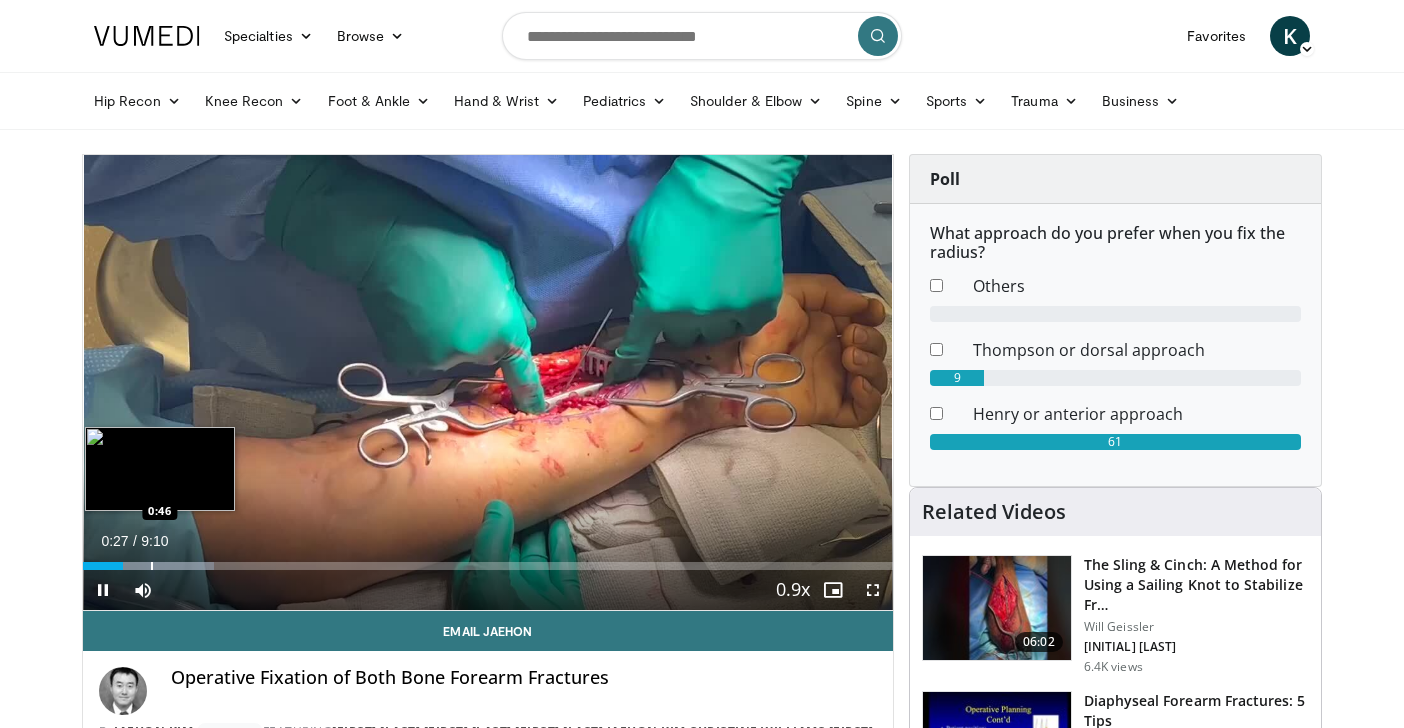 click at bounding box center (152, 566) 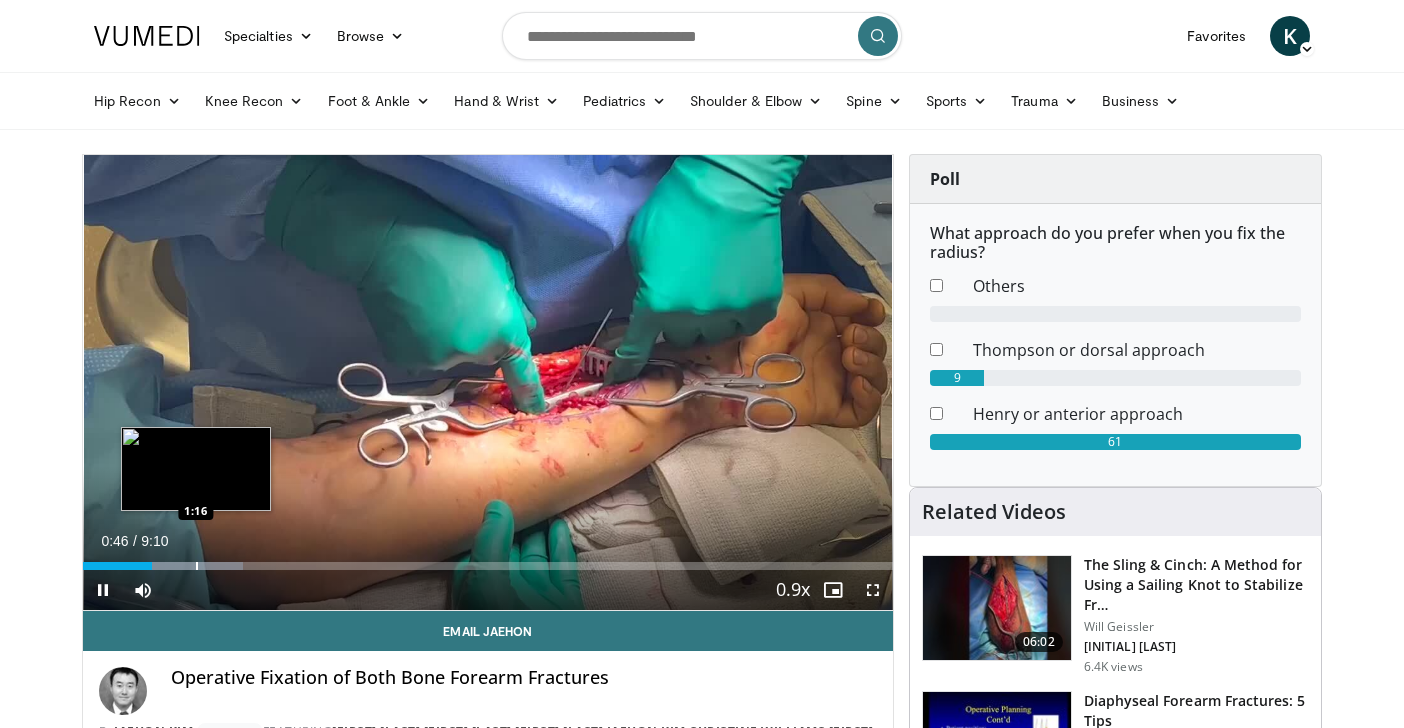 click at bounding box center [197, 566] 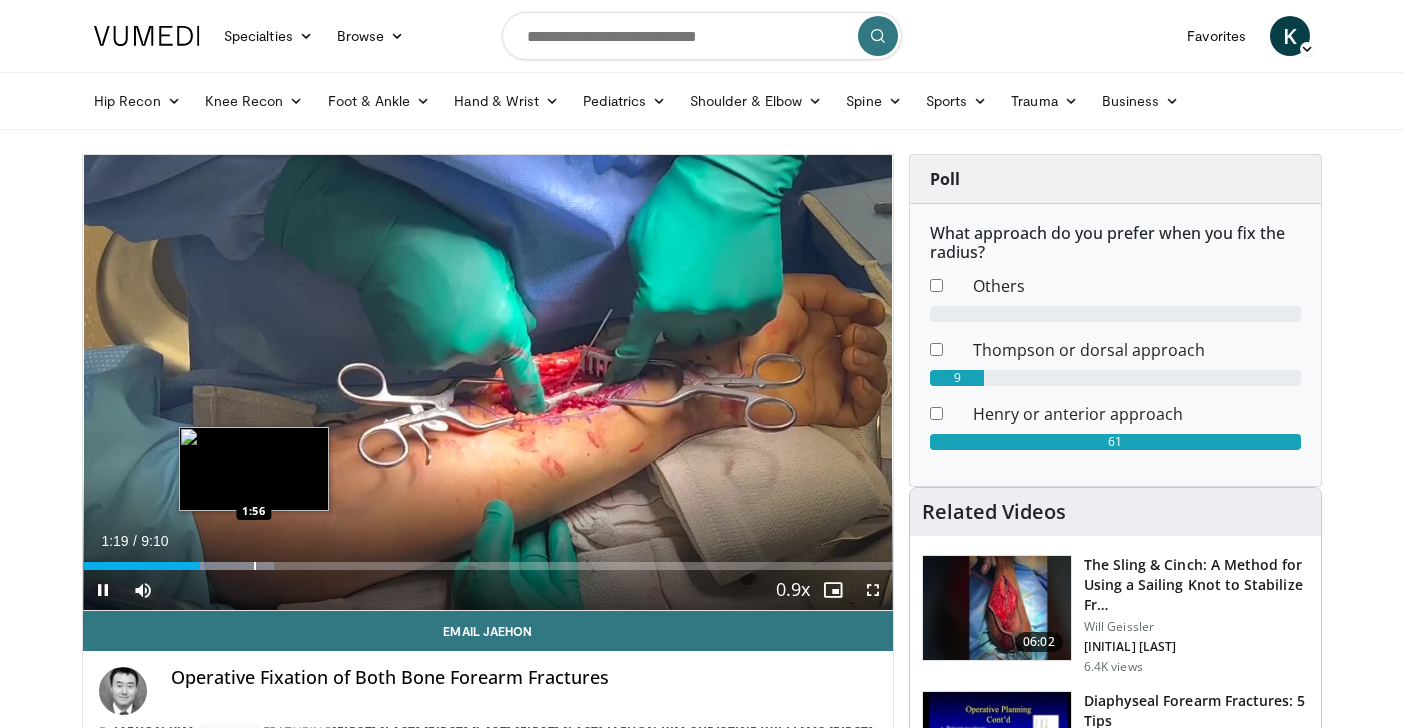 click at bounding box center [255, 566] 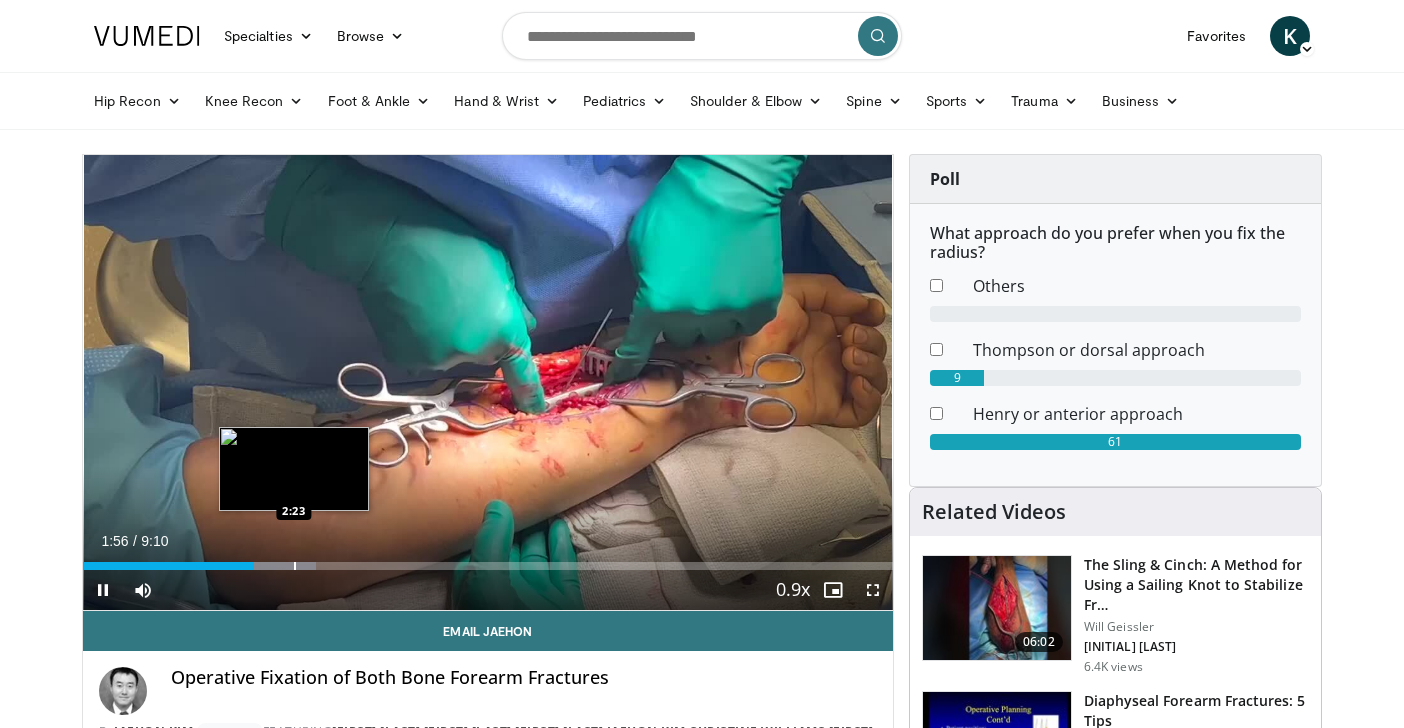 click at bounding box center [295, 566] 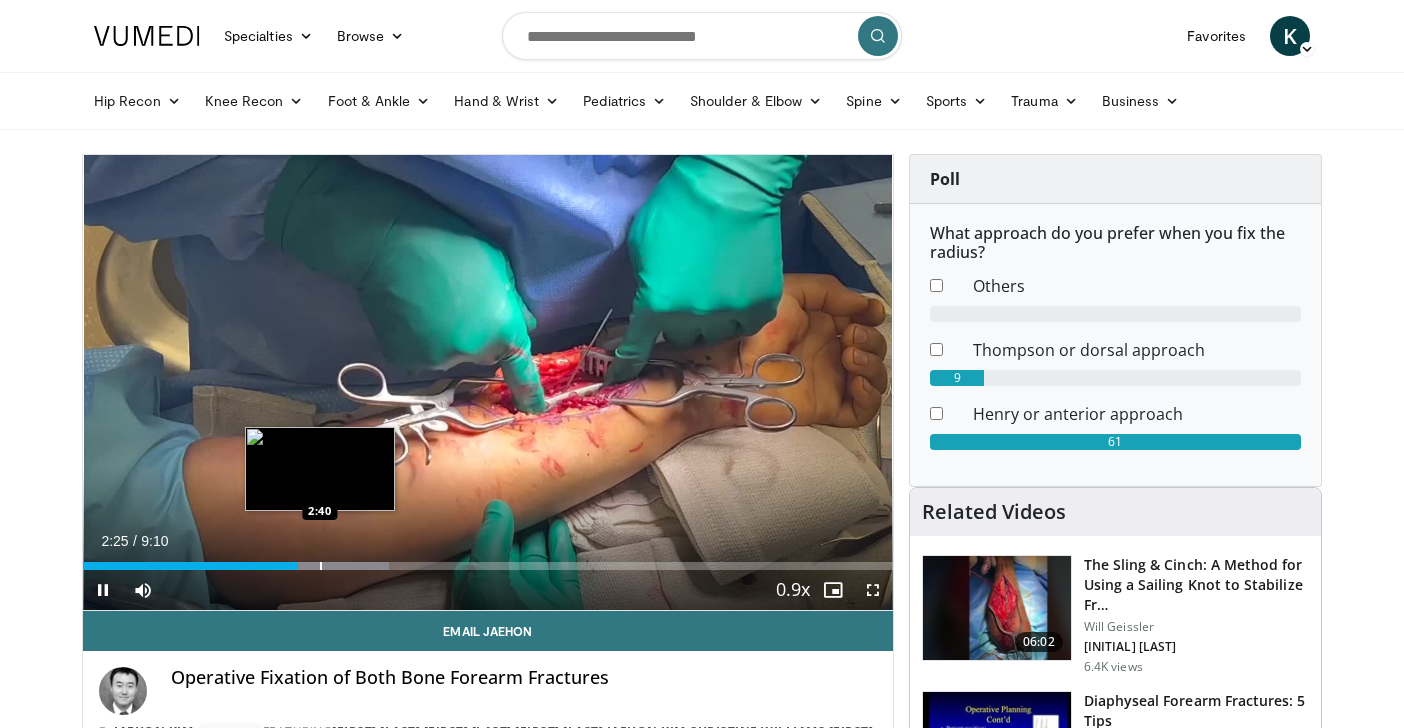 click at bounding box center [321, 566] 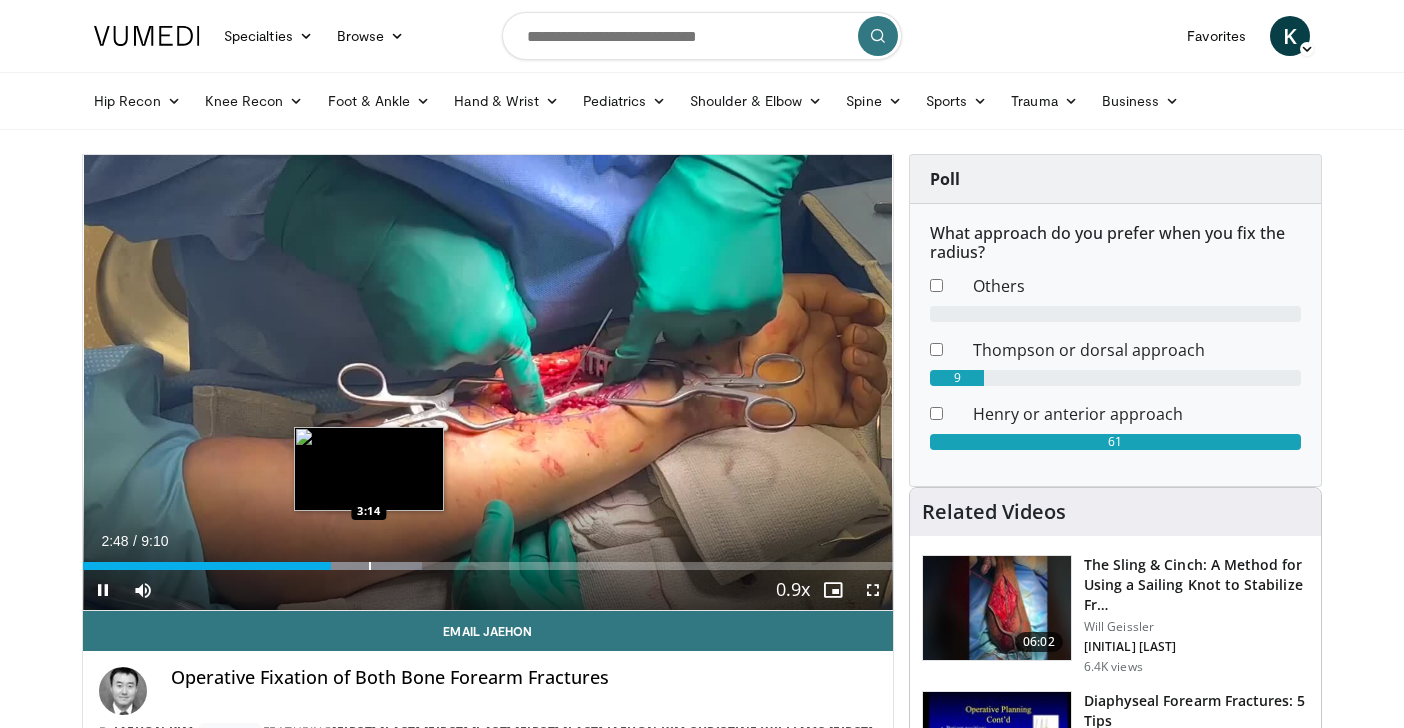 click on "Loaded :  41.84% 2:48 3:14" at bounding box center (488, 560) 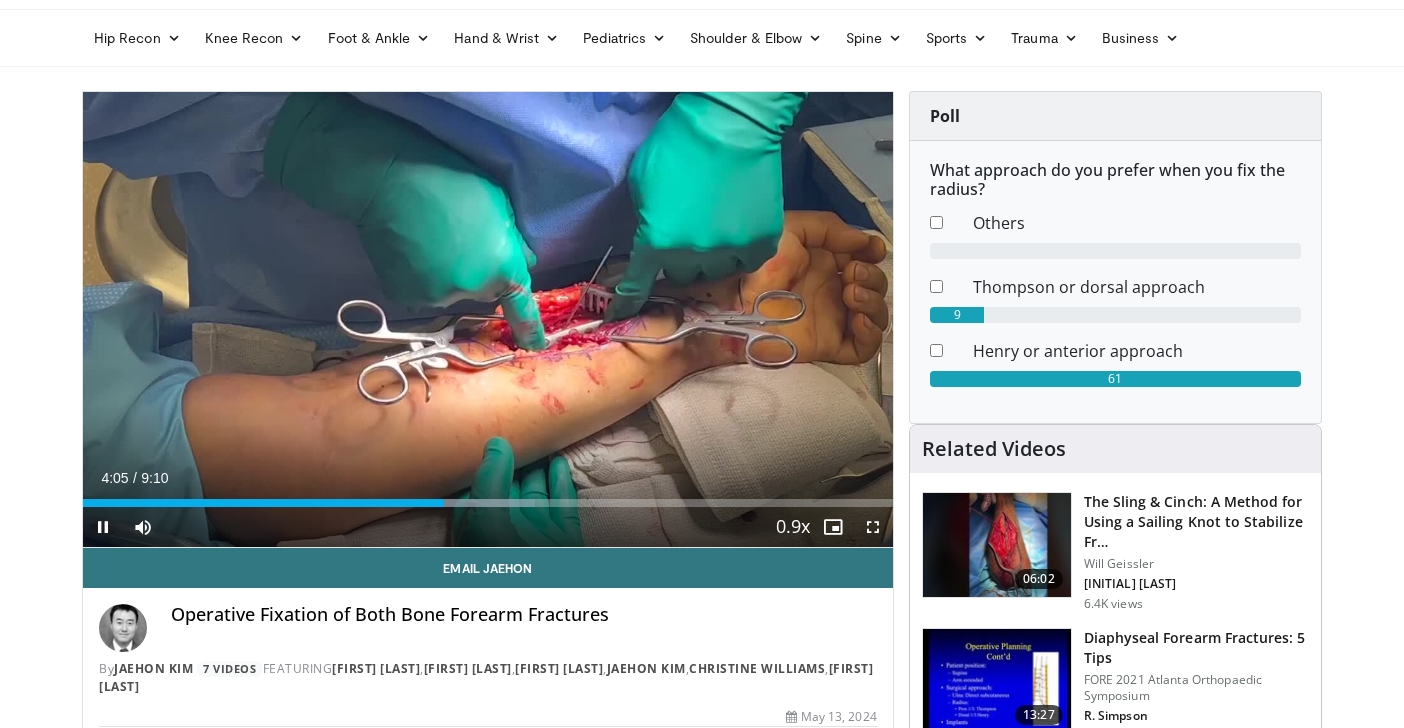 scroll, scrollTop: 64, scrollLeft: 0, axis: vertical 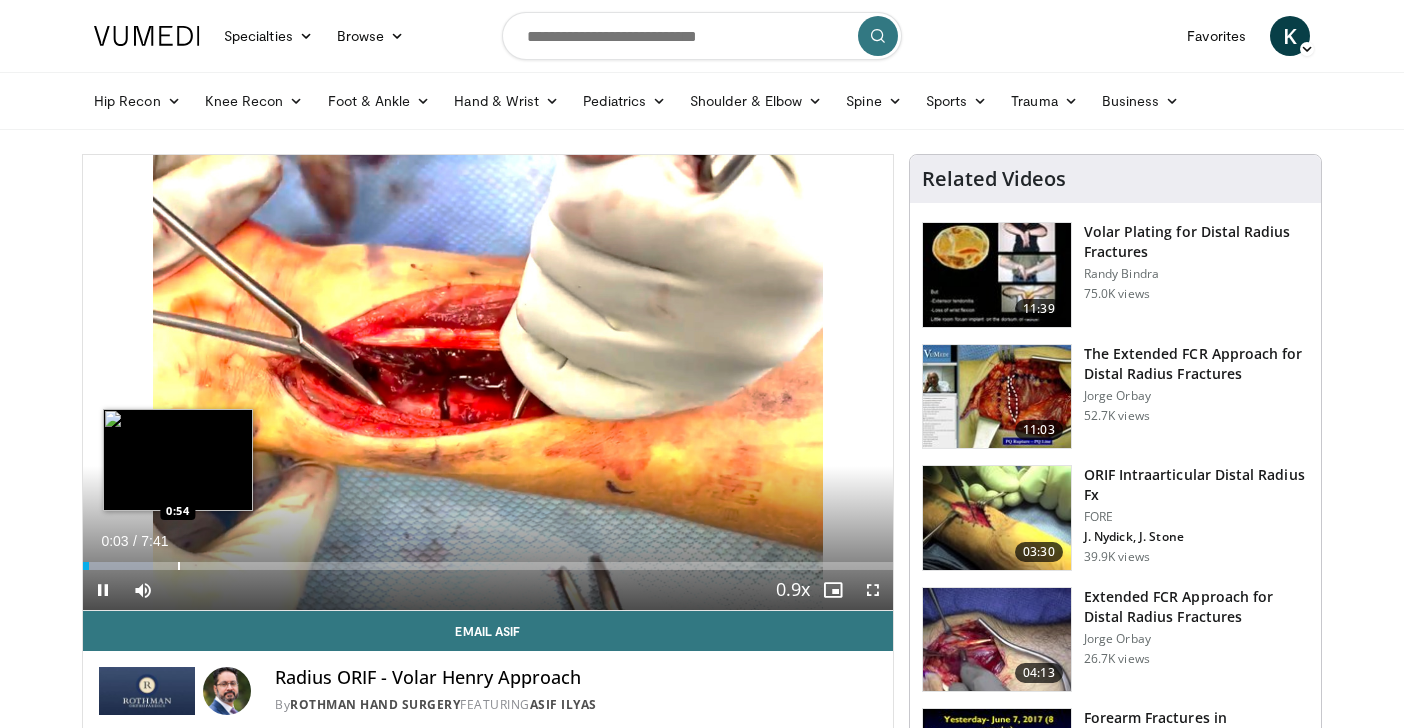click on "Loaded :  8.64% 0:03 0:54" at bounding box center [488, 560] 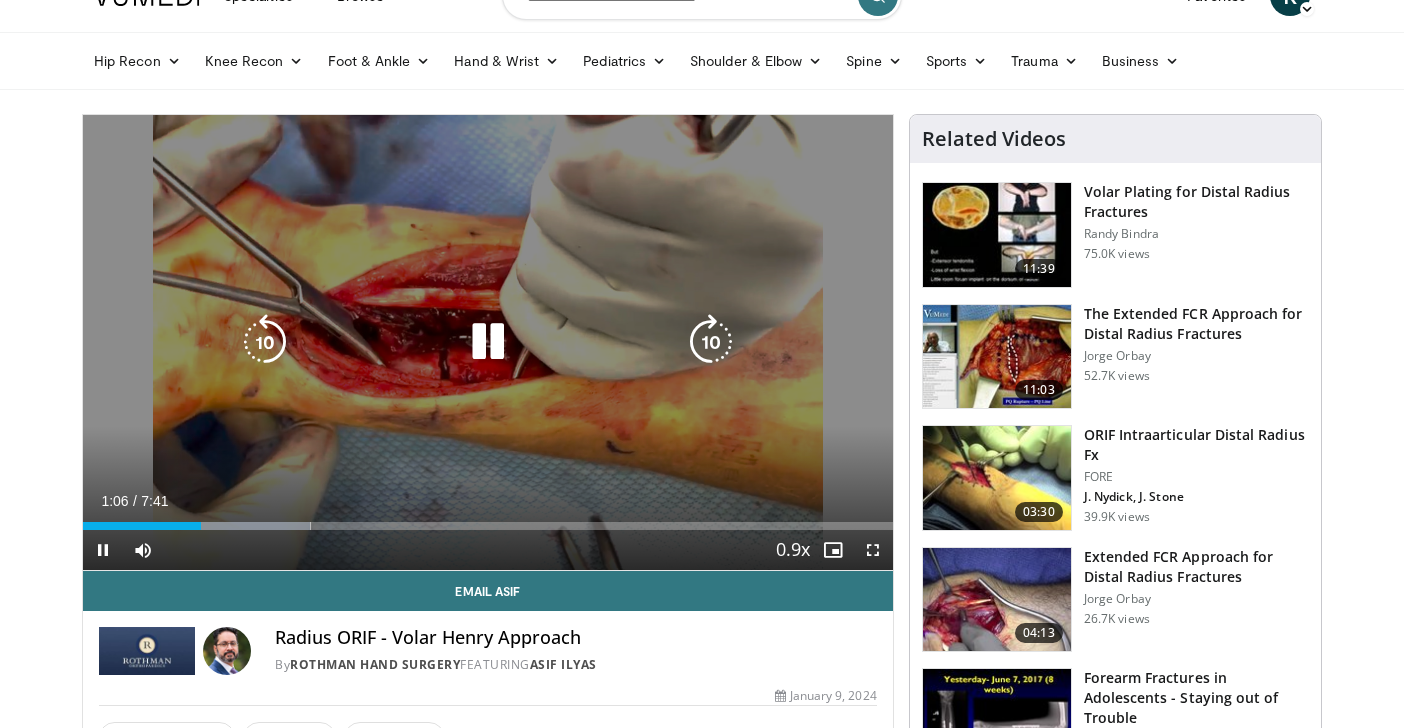 scroll, scrollTop: 57, scrollLeft: 0, axis: vertical 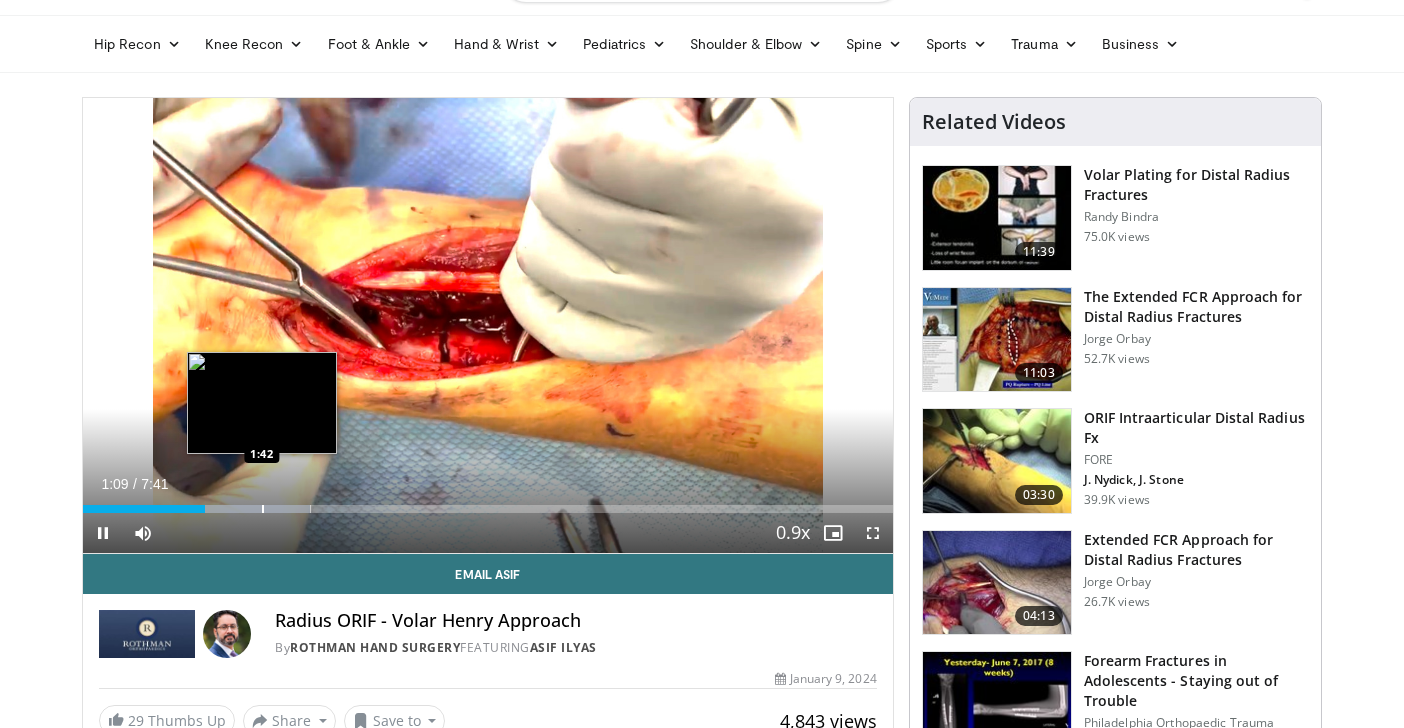 click on "Loaded :  28.10% 1:09 1:42" at bounding box center [488, 509] 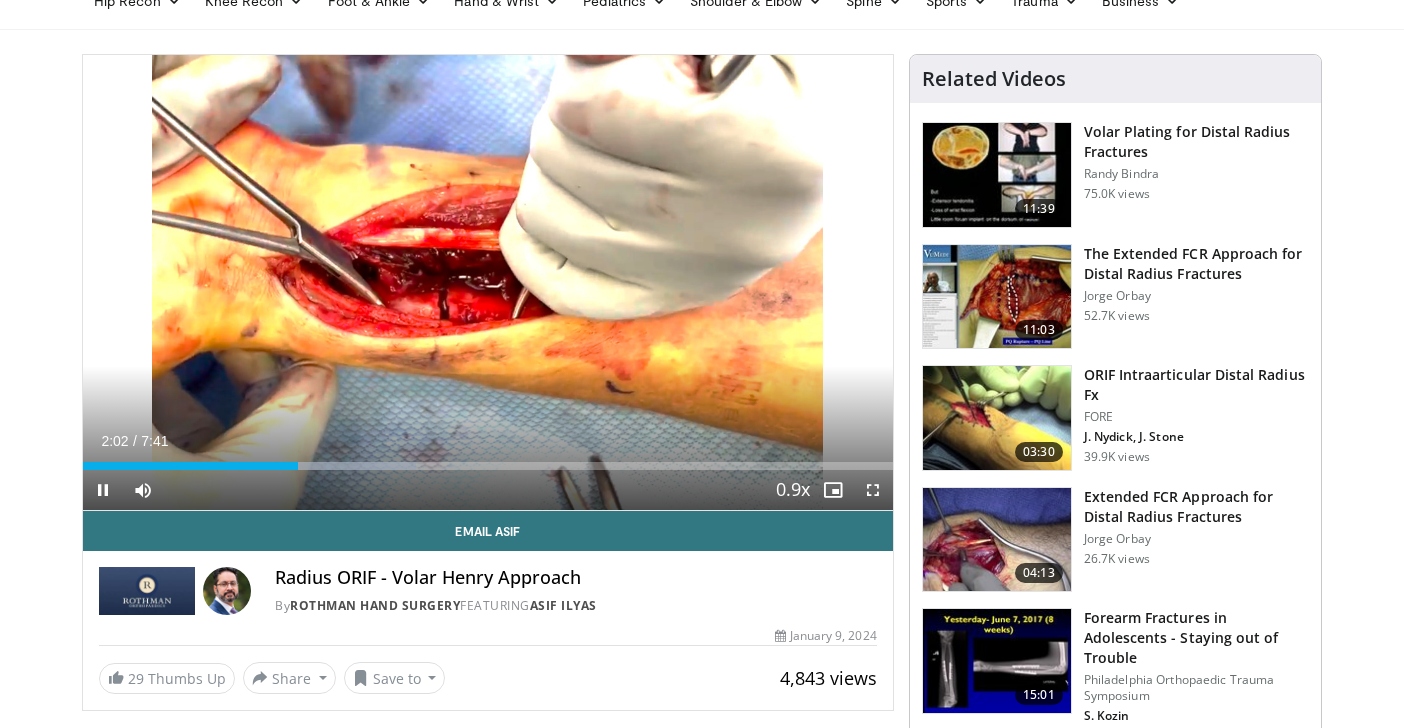 scroll, scrollTop: 104, scrollLeft: 0, axis: vertical 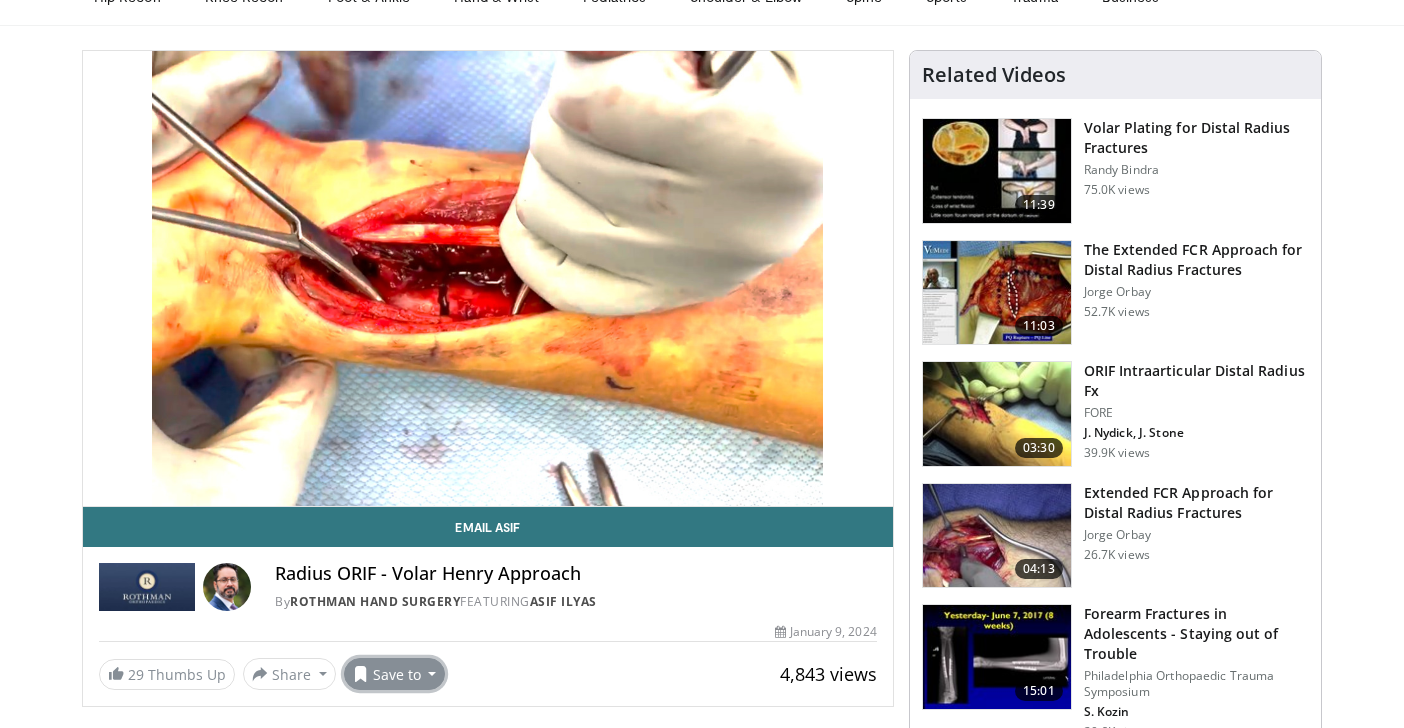 click on "Save to" at bounding box center (395, 674) 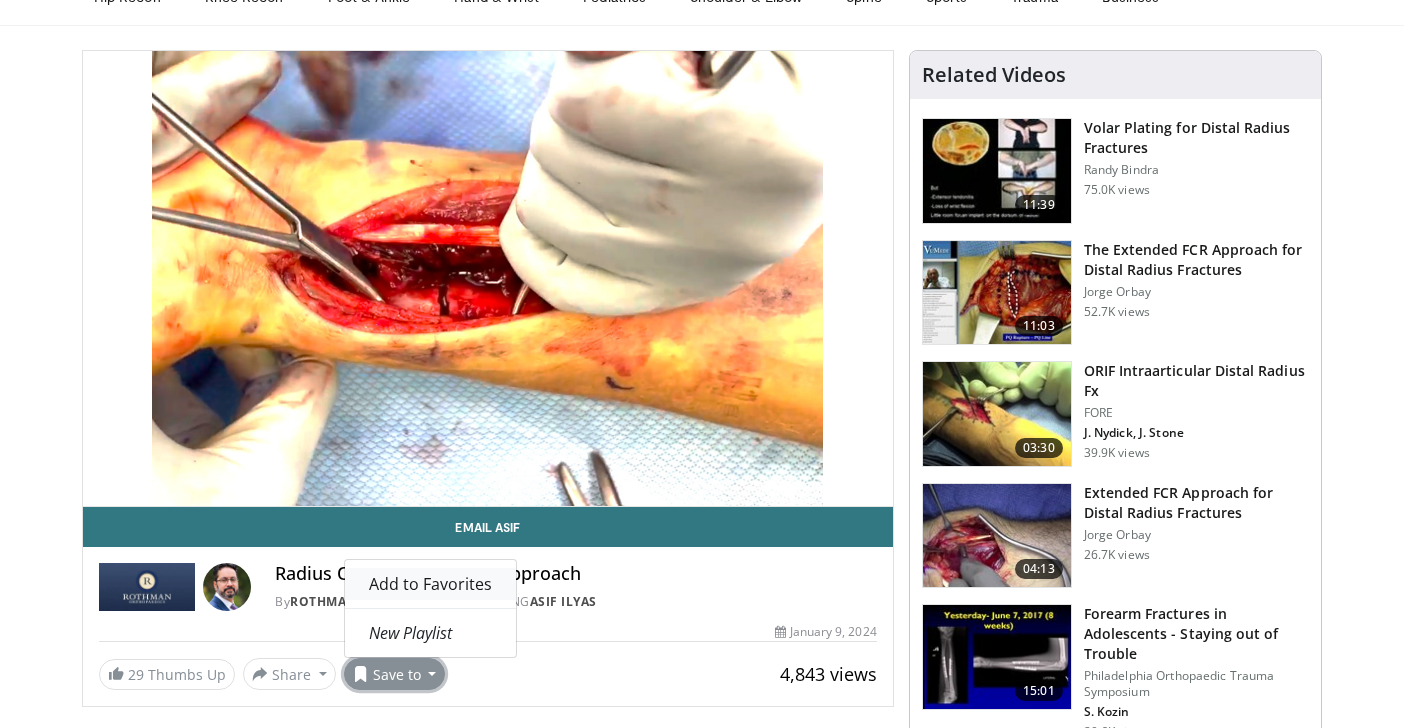 click on "Add to Favorites" at bounding box center [430, 584] 